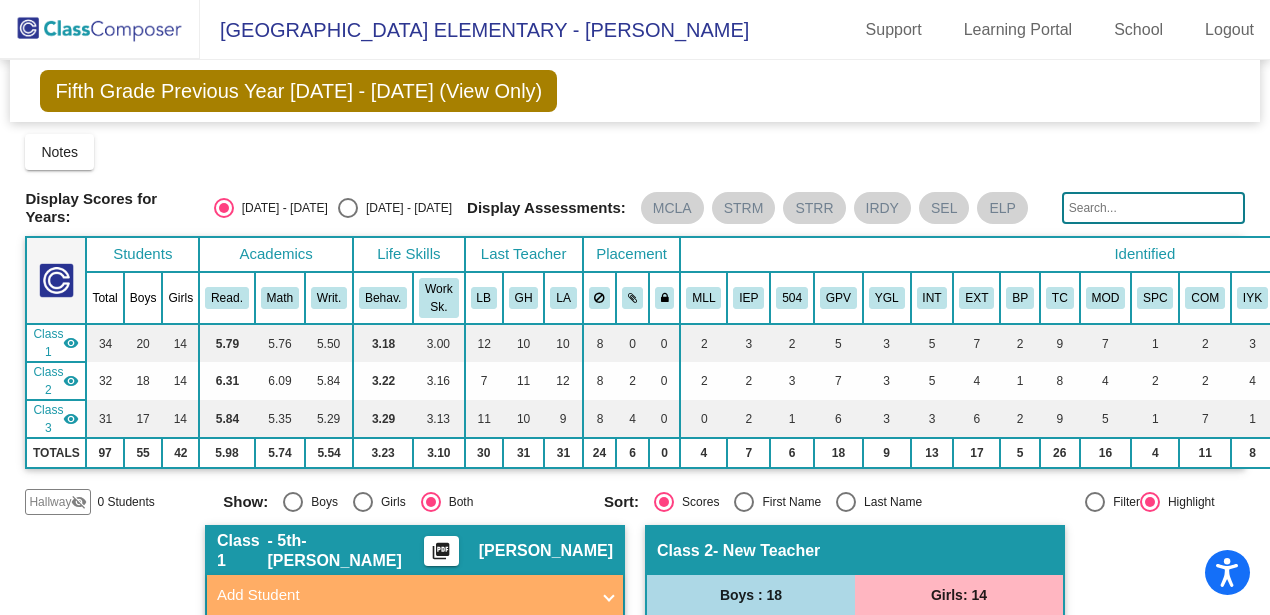 scroll, scrollTop: 0, scrollLeft: 0, axis: both 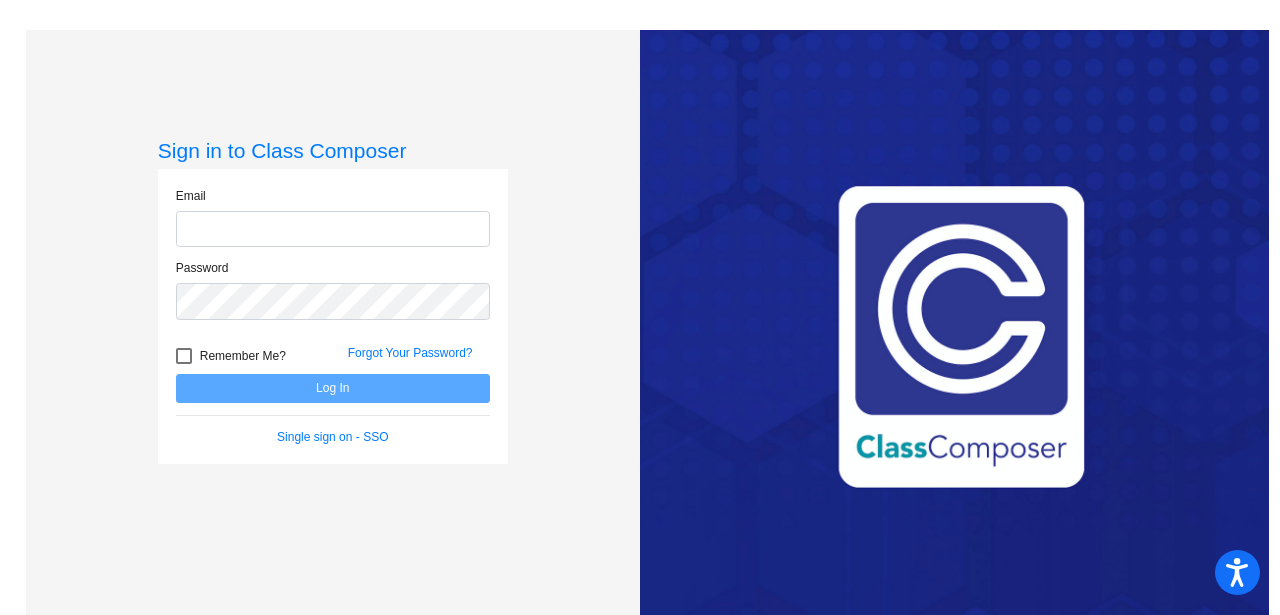 click 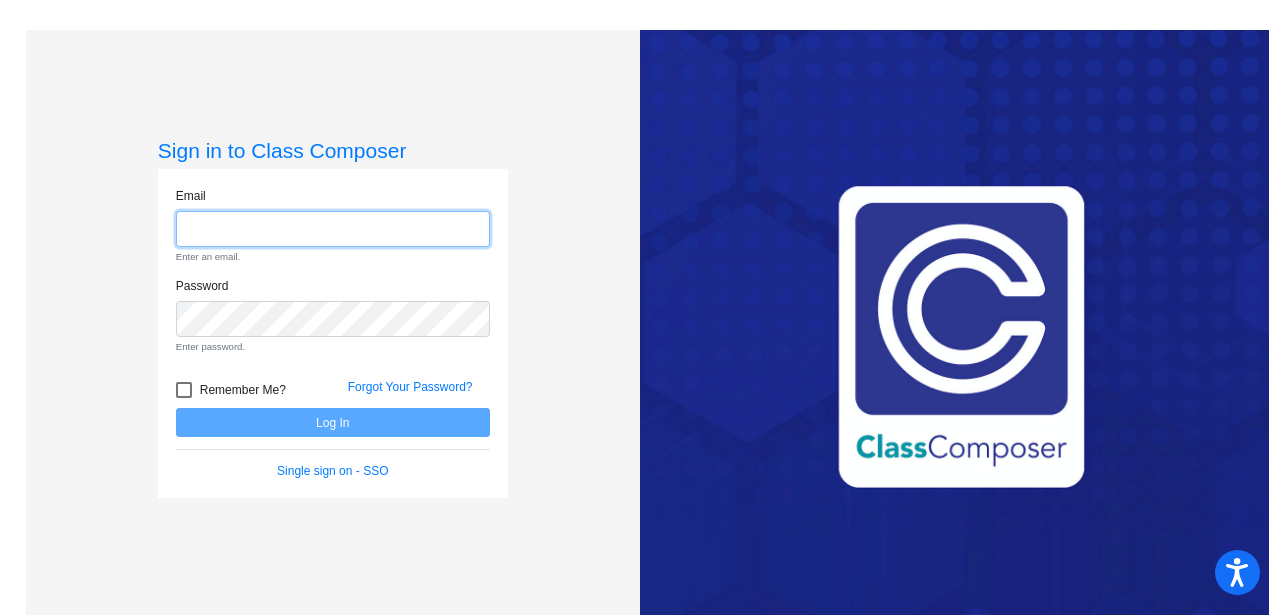 type on "reamyk@mdusd.org" 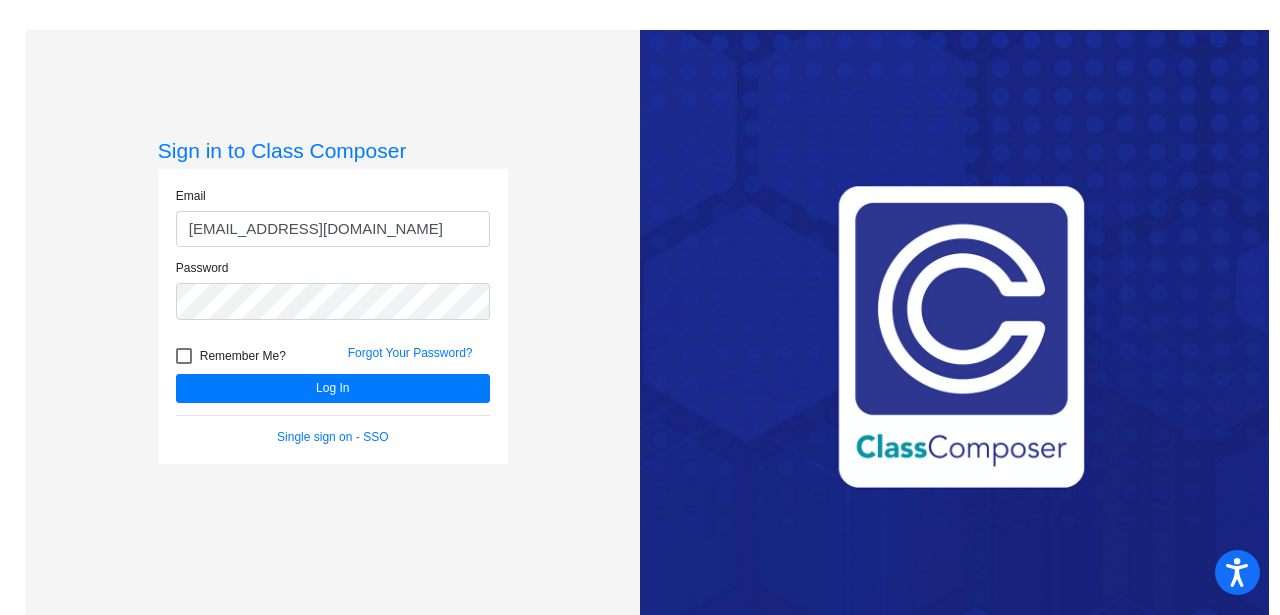 click at bounding box center (184, 356) 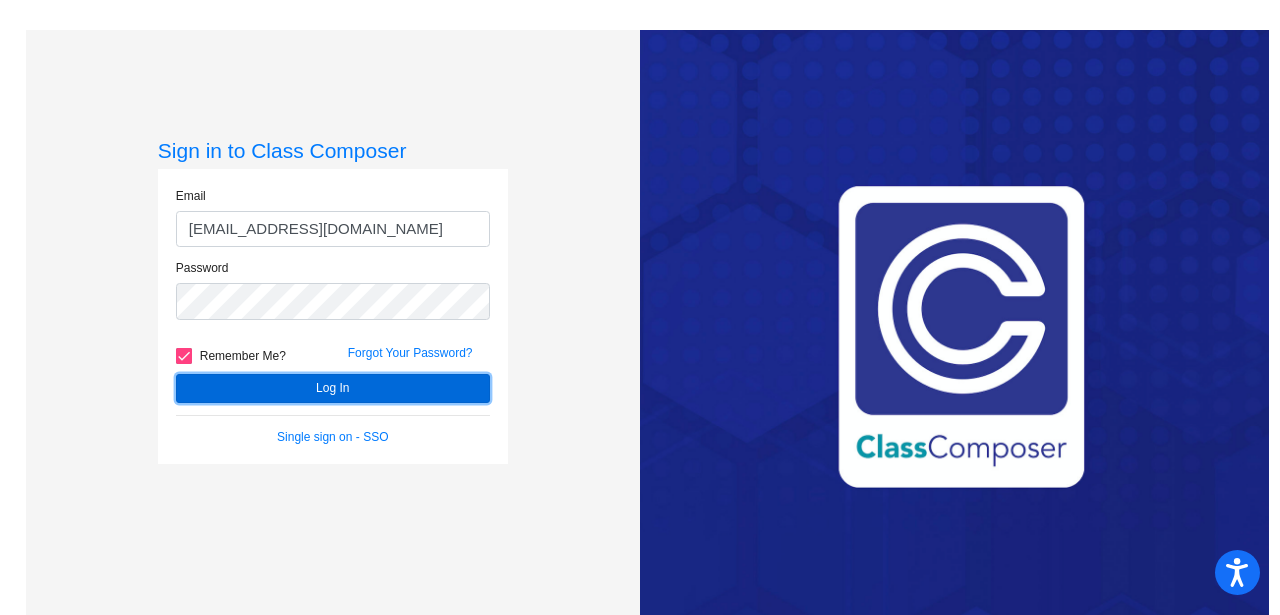 click on "Log In" 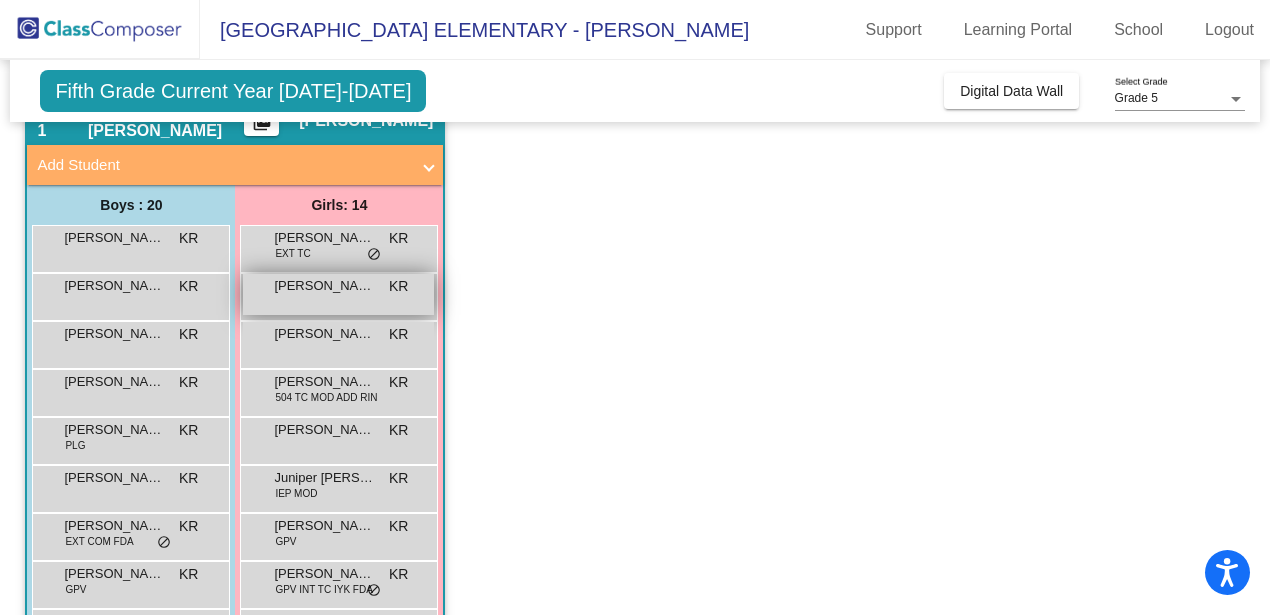 scroll, scrollTop: 0, scrollLeft: 0, axis: both 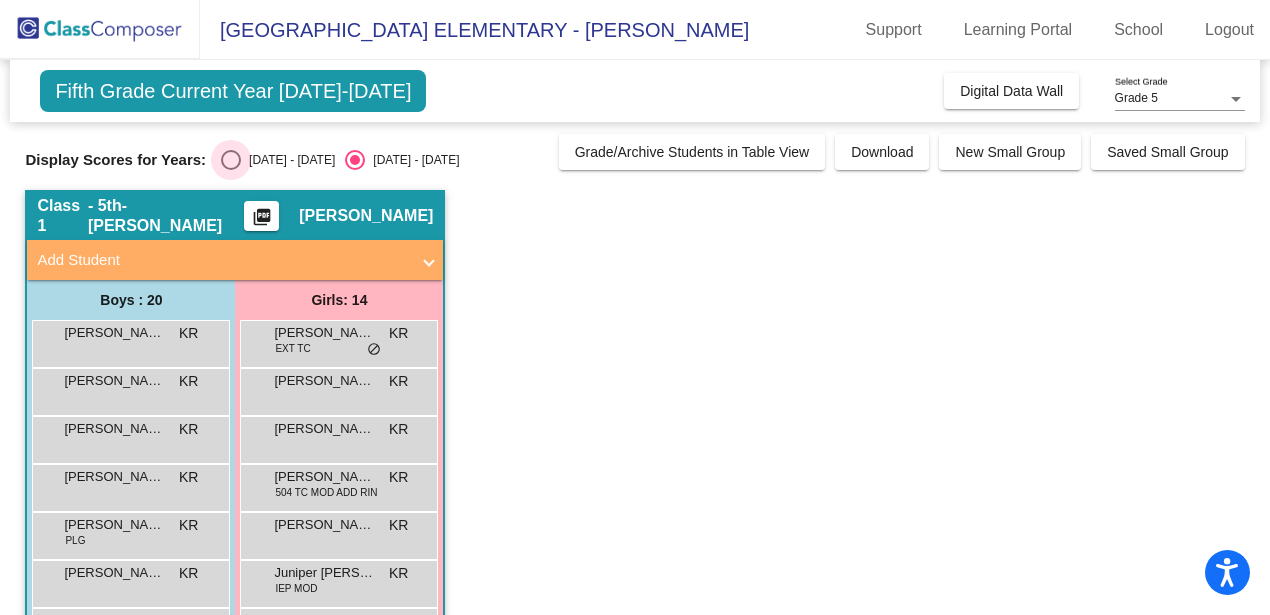 click at bounding box center (231, 160) 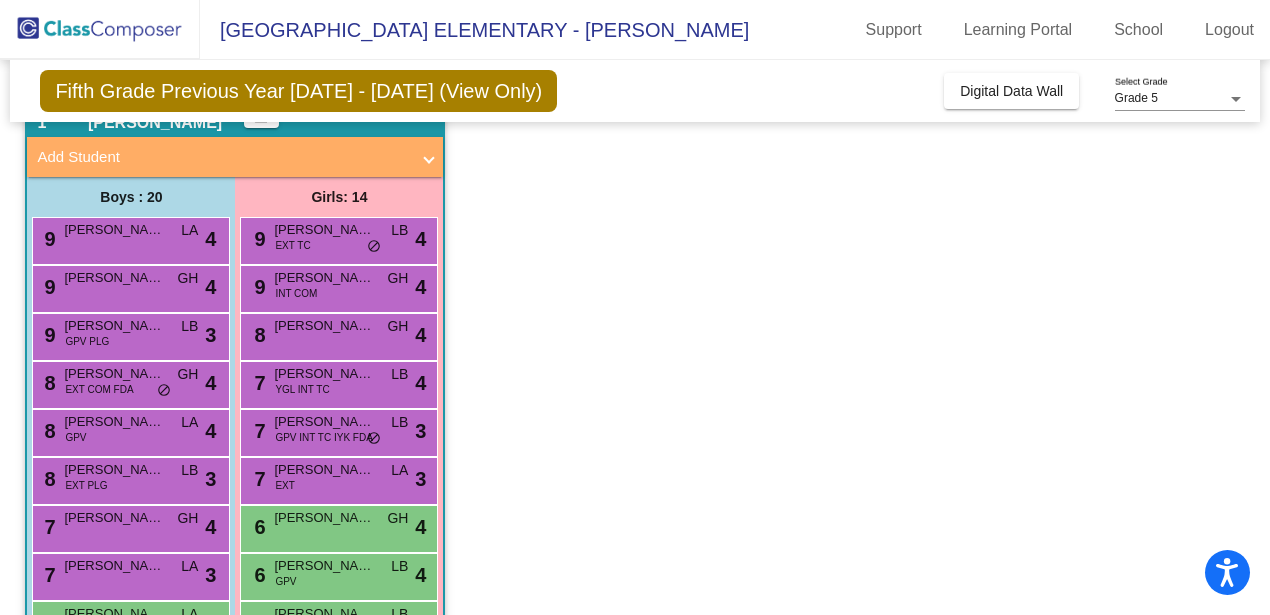 scroll, scrollTop: 0, scrollLeft: 0, axis: both 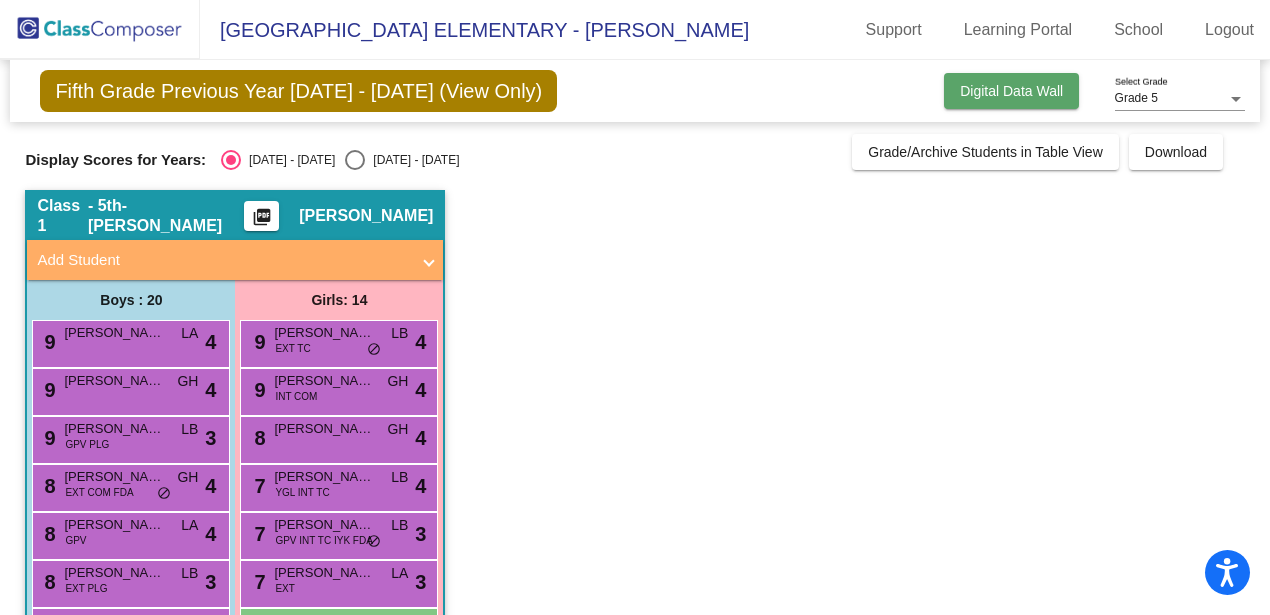 click on "Digital Data Wall" 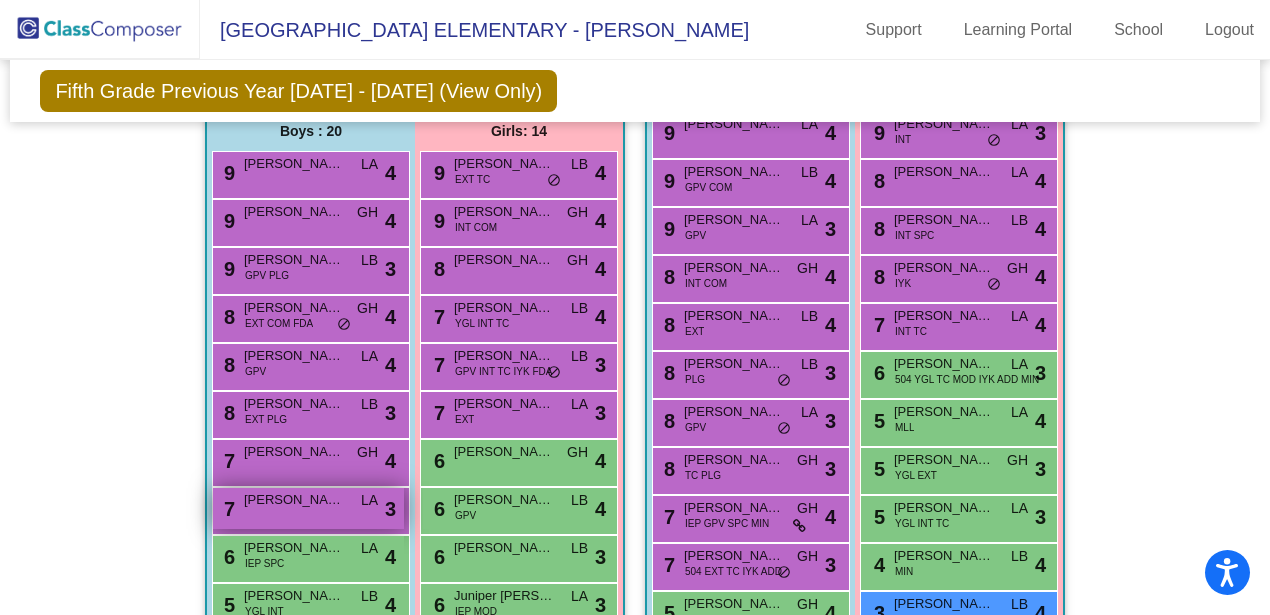 scroll, scrollTop: 500, scrollLeft: 0, axis: vertical 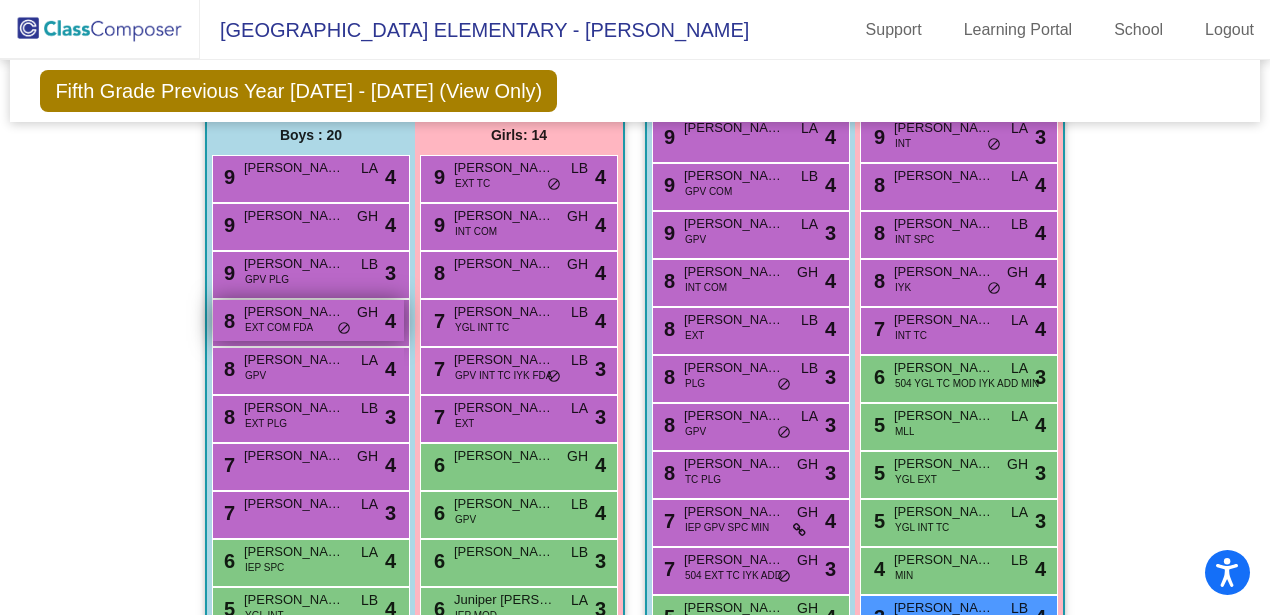 click on "do_not_disturb_alt" at bounding box center (344, 329) 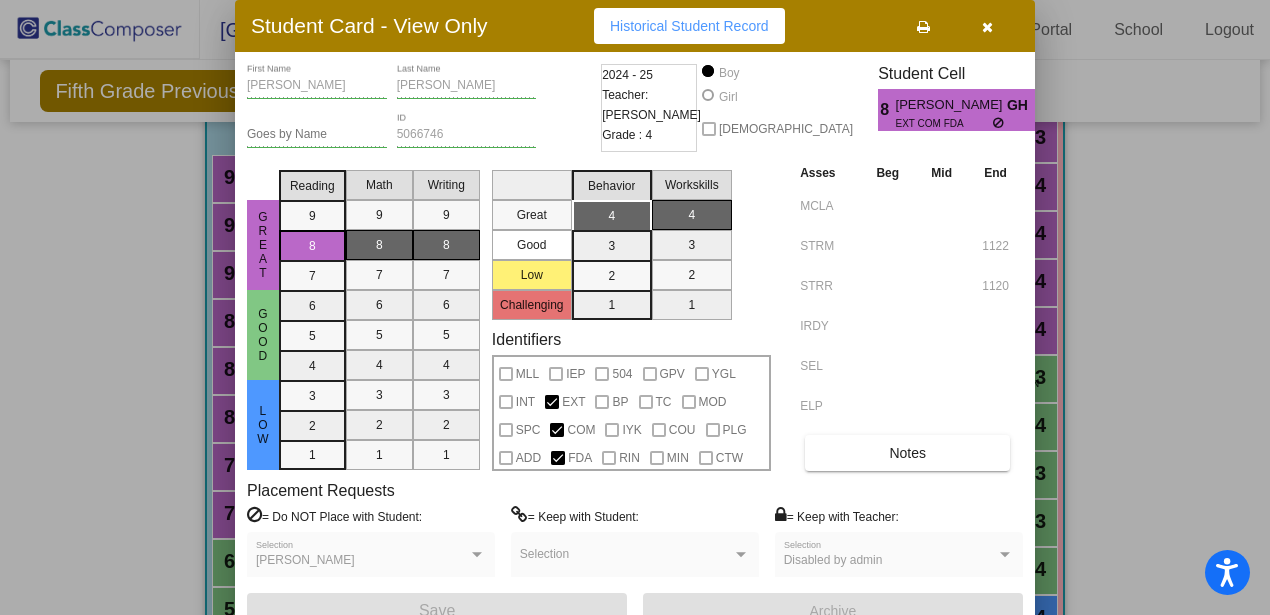 scroll, scrollTop: 0, scrollLeft: 0, axis: both 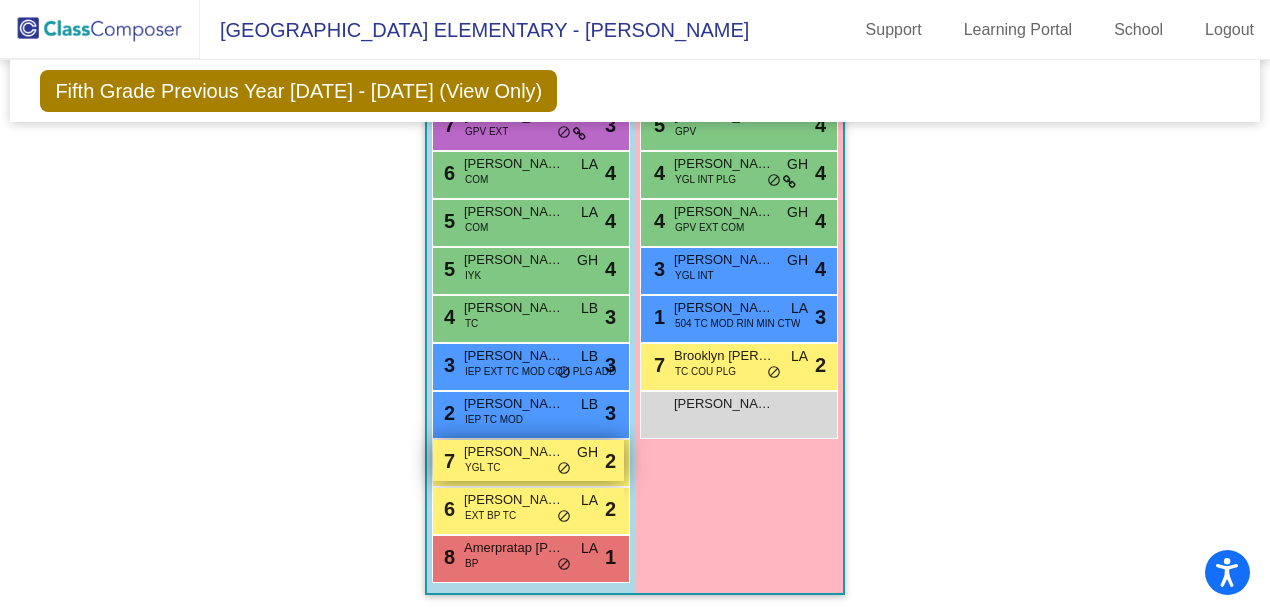 click on "do_not_disturb_alt" at bounding box center (564, 469) 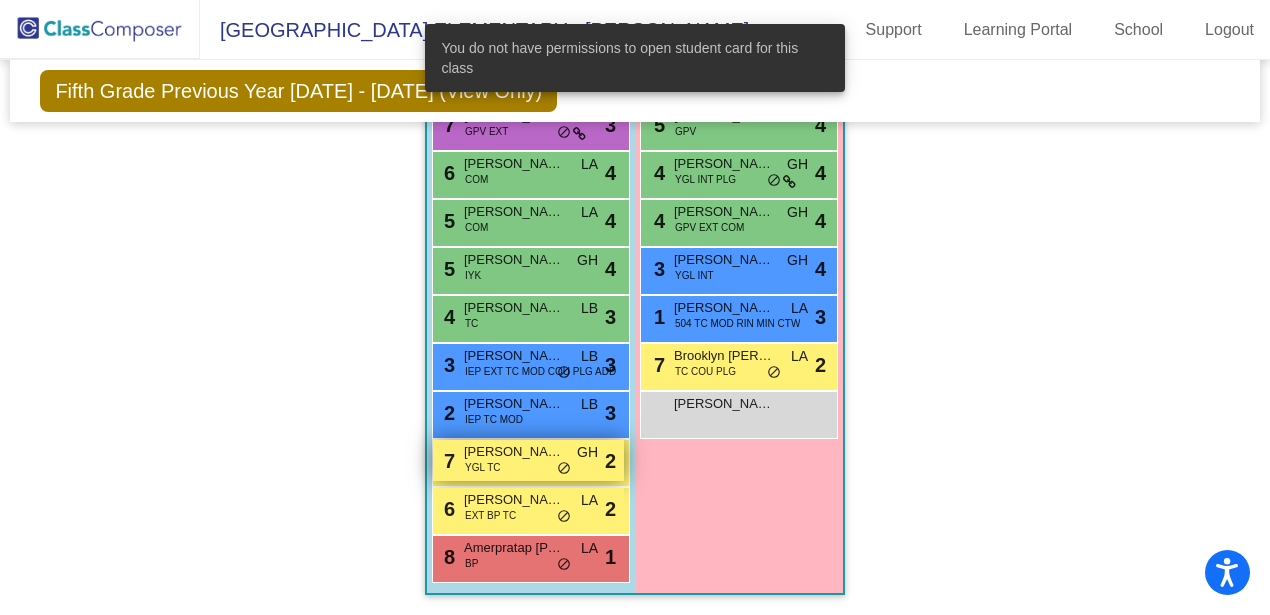 click on "do_not_disturb_alt" at bounding box center [564, 469] 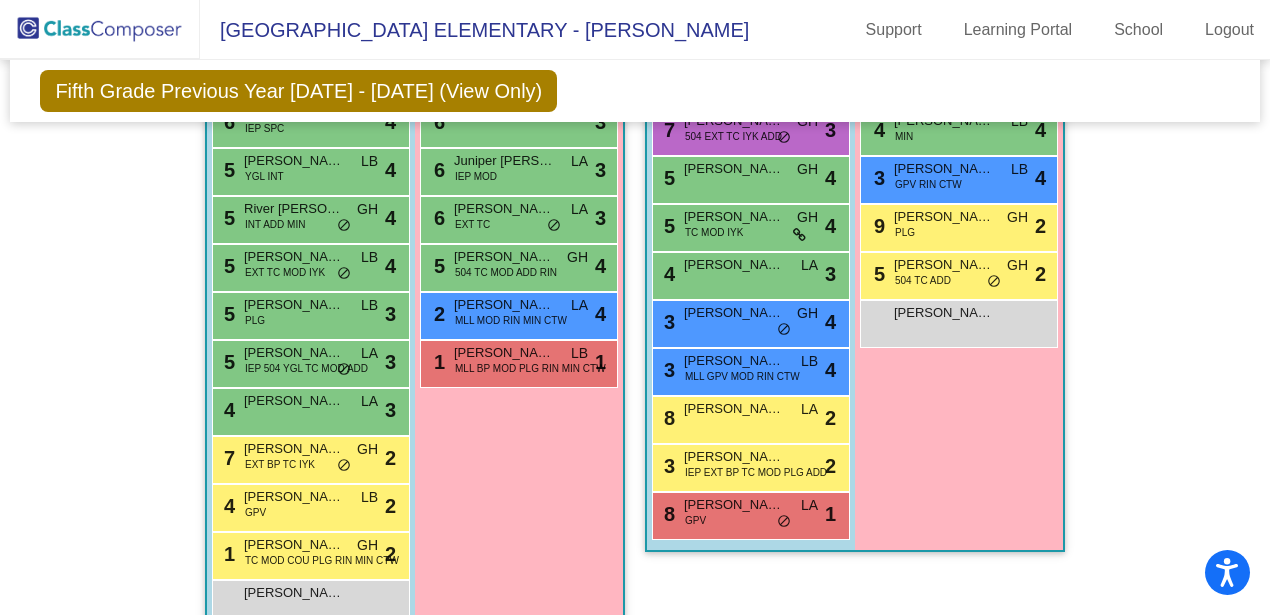 scroll, scrollTop: 970, scrollLeft: 0, axis: vertical 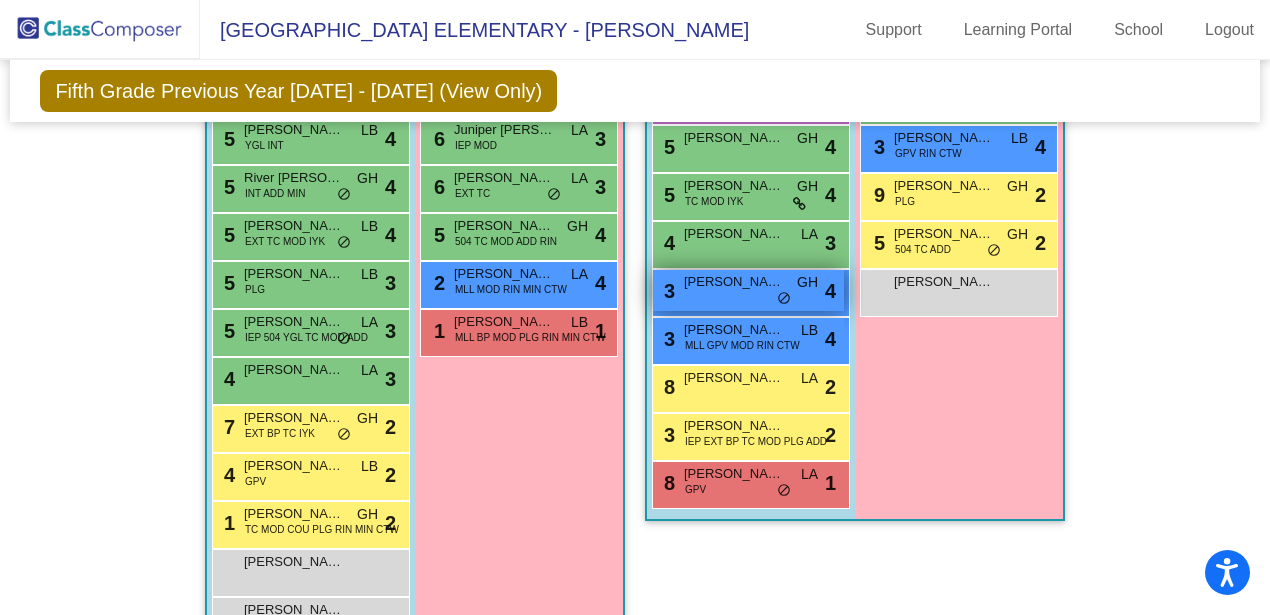 click on "do_not_disturb_alt" at bounding box center (784, 299) 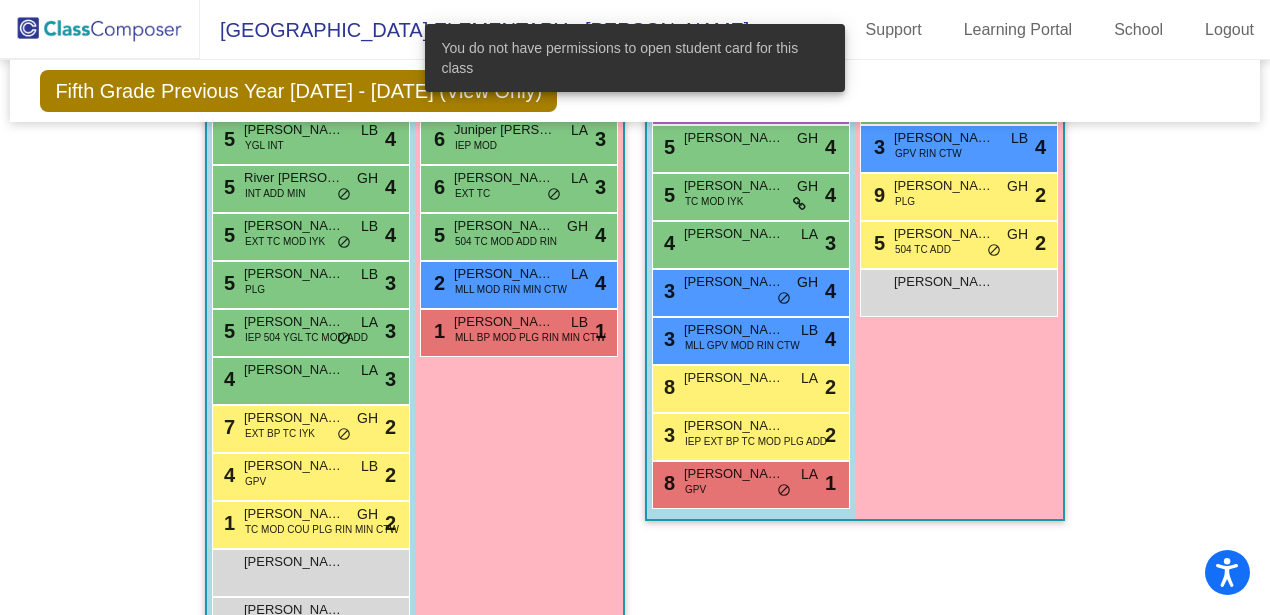 click on "Girls: 14 9 Annabelle Hart INT LA lock do_not_disturb_alt 3 8 Charlotte Ngo LA lock do_not_disturb_alt 4 8 Julia Geiger INT SPC LB lock do_not_disturb_alt 4 8 Veronika Cherniaieva IYK GH lock do_not_disturb_alt 4 7 Isabelle Grayson INT TC LA lock do_not_disturb_alt 4 6 Kara Landry 504 YGL TC MOD IYK ADD MIN LA lock do_not_disturb_alt 3 5 Victoria Marcano Zabala MLL LA lock do_not_disturb_alt 4 5 Anna Petrova YGL EXT GH lock do_not_disturb_alt 3 5 Lily Naemi YGL INT TC LA lock do_not_disturb_alt 3 4 Ava Nicole Opinion MIN LB lock do_not_disturb_alt 4 3 Emerson DaValle GPV RIN CTW LB lock do_not_disturb_alt 4 9 Maya Bhattacharya PLG GH lock do_not_disturb_alt 2 5 Hunter Pirtle 504 TC ADD GH lock do_not_disturb_alt 2 Amy Wang lock do_not_disturb_alt" at bounding box center (0, 0) 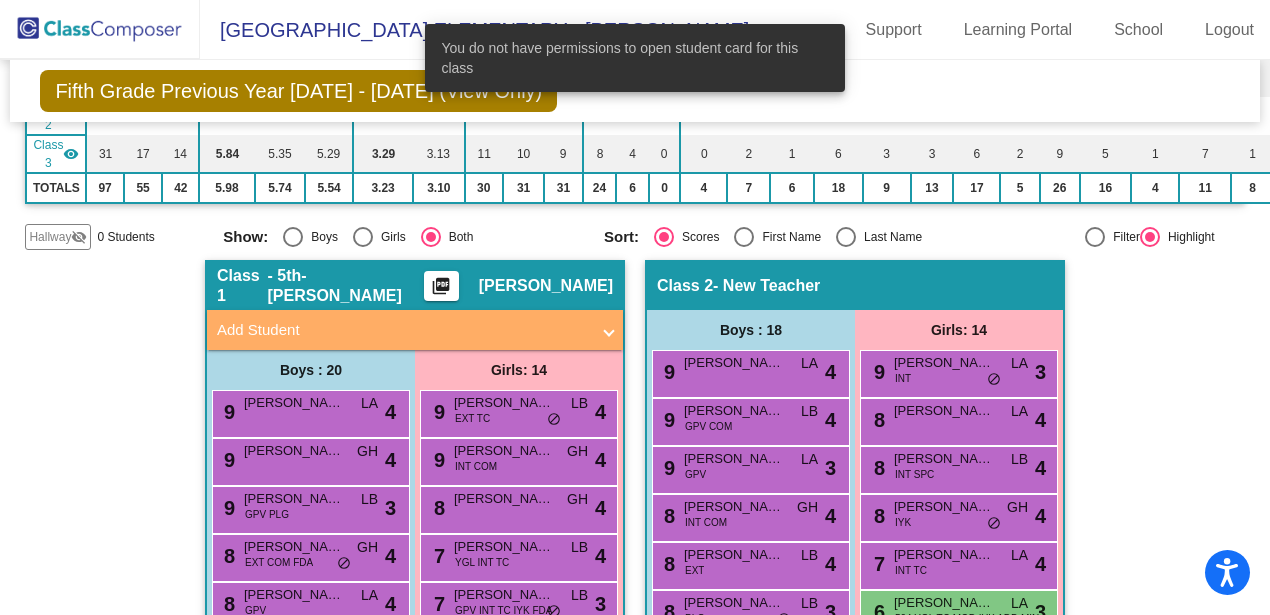 click on "Hallway   - Hallway Class  picture_as_pdf  Add Student  First Name Last Name Student Id  (Recommended)   Boy   Girl   Non Binary Add Close  Boys : 0    No Students   Girls: 0   No Students   Class 1   - 5th-Reamy  picture_as_pdf Kristen REAMY  Add Student  First Name Last Name Student Id  (Recommended)   Boy   Girl   Non Binary Add Close  Boys : 20  9 Alex Chuarta LA lock do_not_disturb_alt 4 9 Ryan Connolly GH lock do_not_disturb_alt 4 9 Milo Clements GPV PLG LB lock do_not_disturb_alt 3 8 Gavin Chahal EXT COM FDA GH lock do_not_disturb_alt 4 8 Ian Halperin GPV LA lock do_not_disturb_alt 4 8 Sergey Gorovoy EXT PLG LB lock do_not_disturb_alt 3 7 Ethan Smith GH lock do_not_disturb_alt 4 7 Julian Mott LA lock do_not_disturb_alt 3 6 Joseph Hanko IEP SPC LA lock do_not_disturb_alt 4 5 Leon Belmont Bessonov YGL INT LB lock do_not_disturb_alt 4 5 River Davis INT ADD MIN GH lock do_not_disturb_alt 4 5 Russell Rodrigues EXT TC MOD IYK LB lock do_not_disturb_alt 4 5 Fedor Kliushin PLG LB lock do_not_disturb_alt" 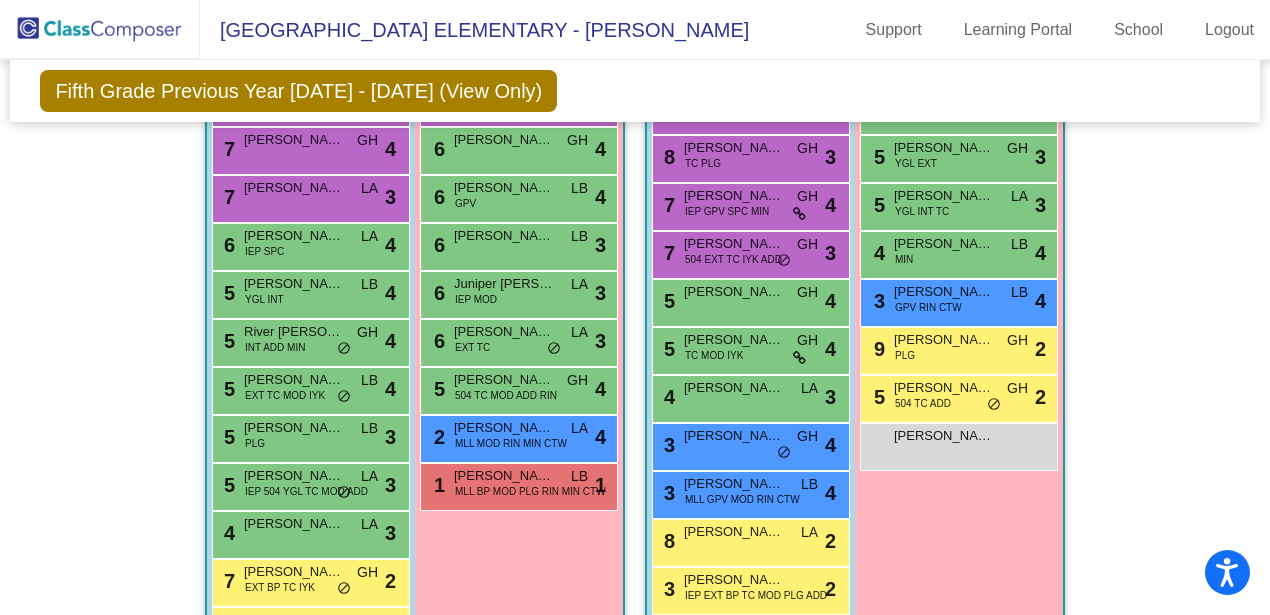 scroll, scrollTop: 830, scrollLeft: 0, axis: vertical 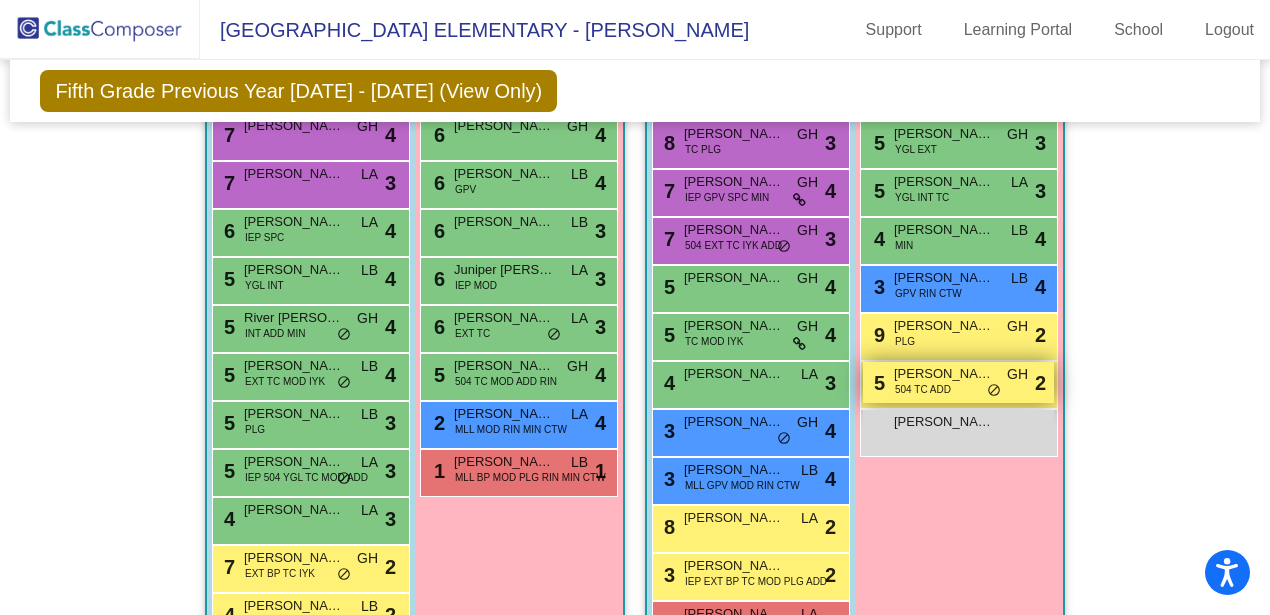 click on "do_not_disturb_alt" at bounding box center (994, 391) 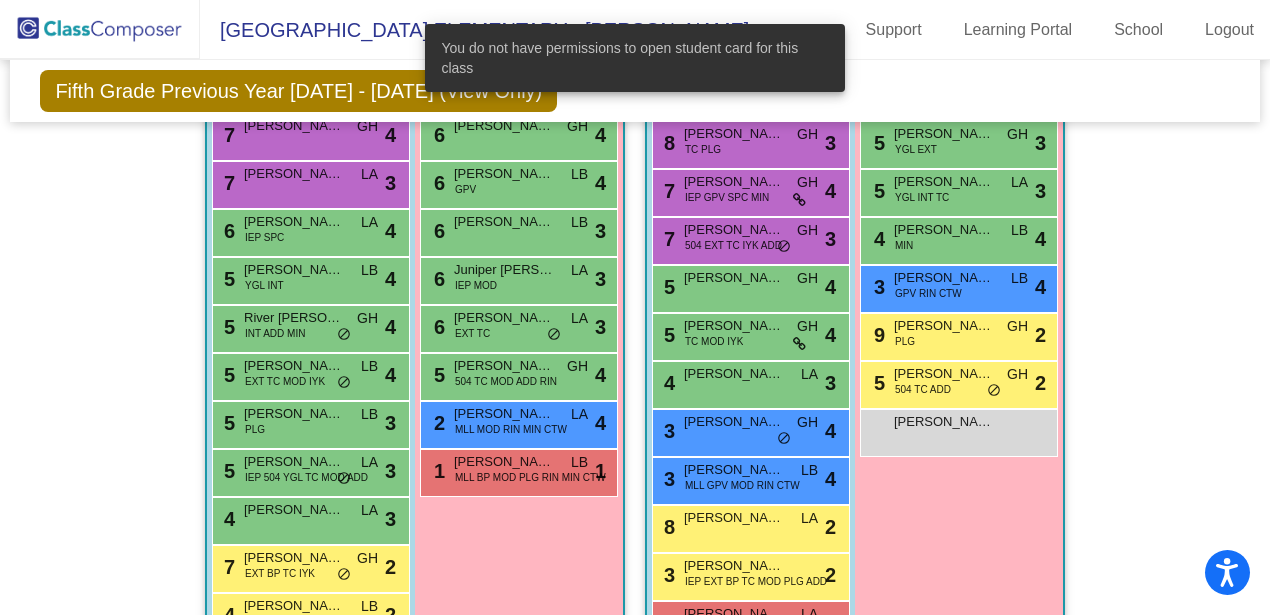 click on "Hallway   - Hallway Class  picture_as_pdf  Add Student  First Name Last Name Student Id  (Recommended)   Boy   Girl   Non Binary Add Close  Boys : 0    No Students   Girls: 0   No Students   Class 1   - 5th-Reamy  picture_as_pdf Kristen REAMY  Add Student  First Name Last Name Student Id  (Recommended)   Boy   Girl   Non Binary Add Close  Boys : 20  9 Alex Chuarta LA lock do_not_disturb_alt 4 9 Ryan Connolly GH lock do_not_disturb_alt 4 9 Milo Clements GPV PLG LB lock do_not_disturb_alt 3 8 Gavin Chahal EXT COM FDA GH lock do_not_disturb_alt 4 8 Ian Halperin GPV LA lock do_not_disturb_alt 4 8 Sergey Gorovoy EXT PLG LB lock do_not_disturb_alt 3 7 Ethan Smith GH lock do_not_disturb_alt 4 7 Julian Mott LA lock do_not_disturb_alt 3 6 Joseph Hanko IEP SPC LA lock do_not_disturb_alt 4 5 Leon Belmont Bessonov YGL INT LB lock do_not_disturb_alt 4 5 River Davis INT ADD MIN GH lock do_not_disturb_alt 4 5 Russell Rodrigues EXT TC MOD IYK LB lock do_not_disturb_alt 4 5 Fedor Kliushin PLG LB lock do_not_disturb_alt" 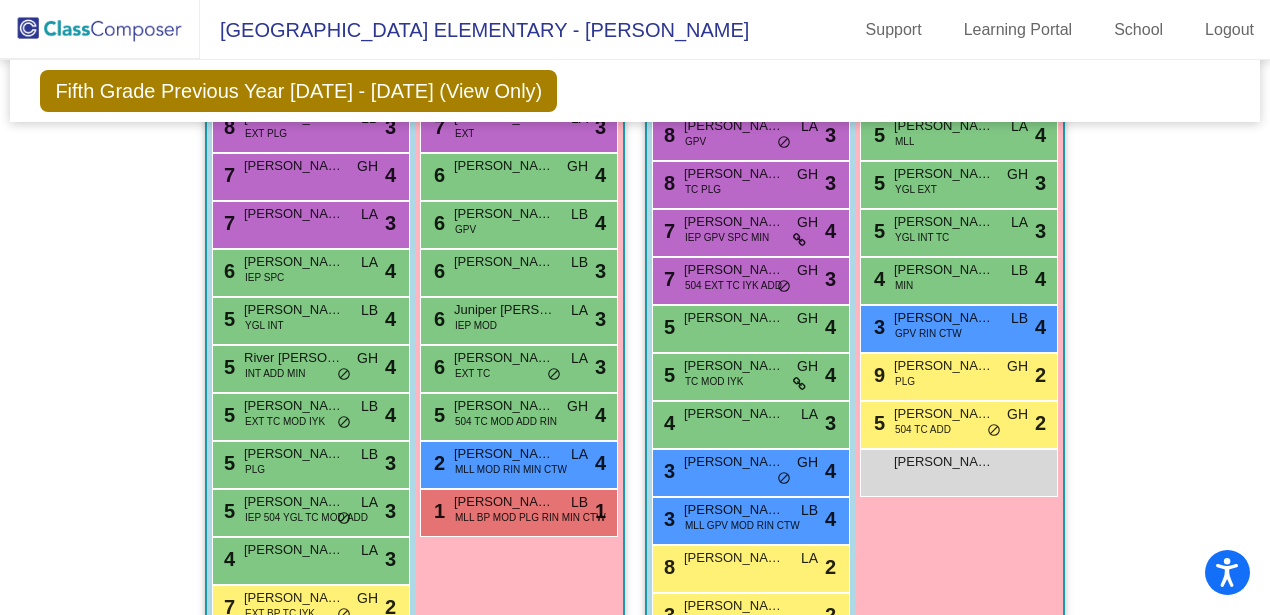 scroll, scrollTop: 764, scrollLeft: 0, axis: vertical 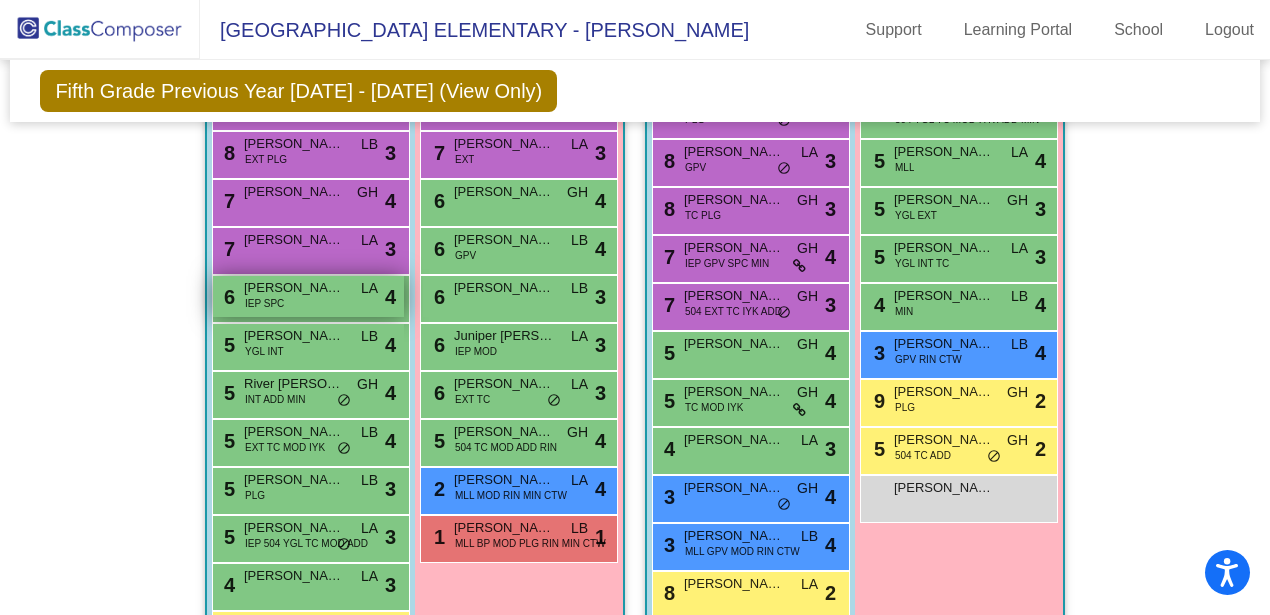 click on "IEP SPC" at bounding box center (264, 303) 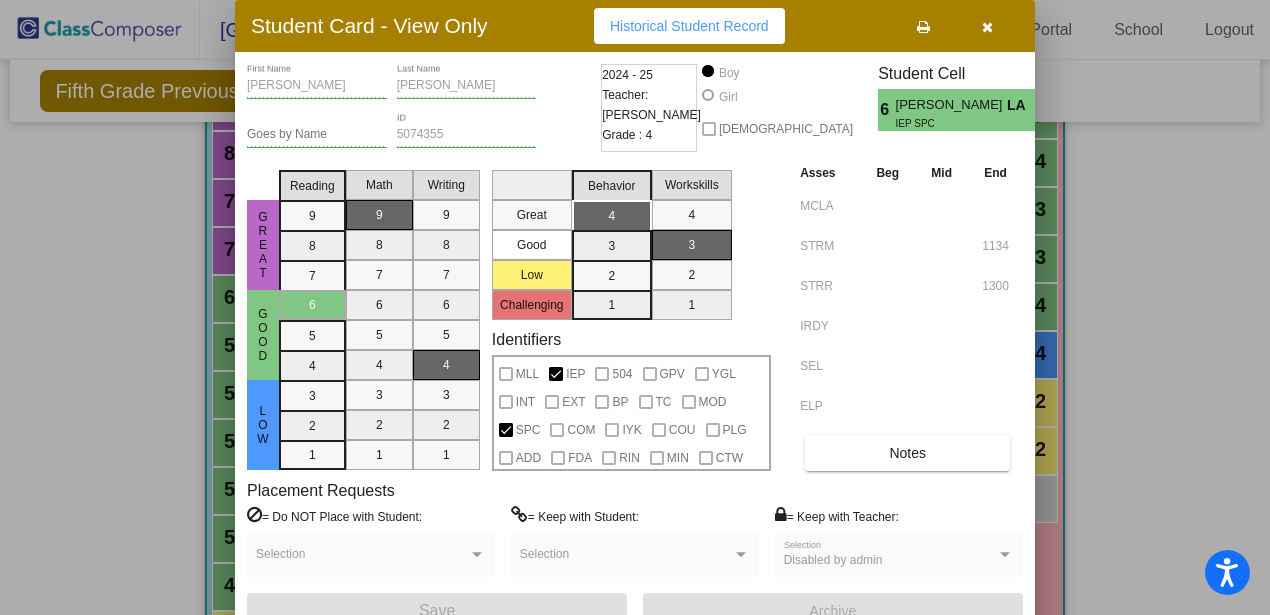 click at bounding box center (635, 307) 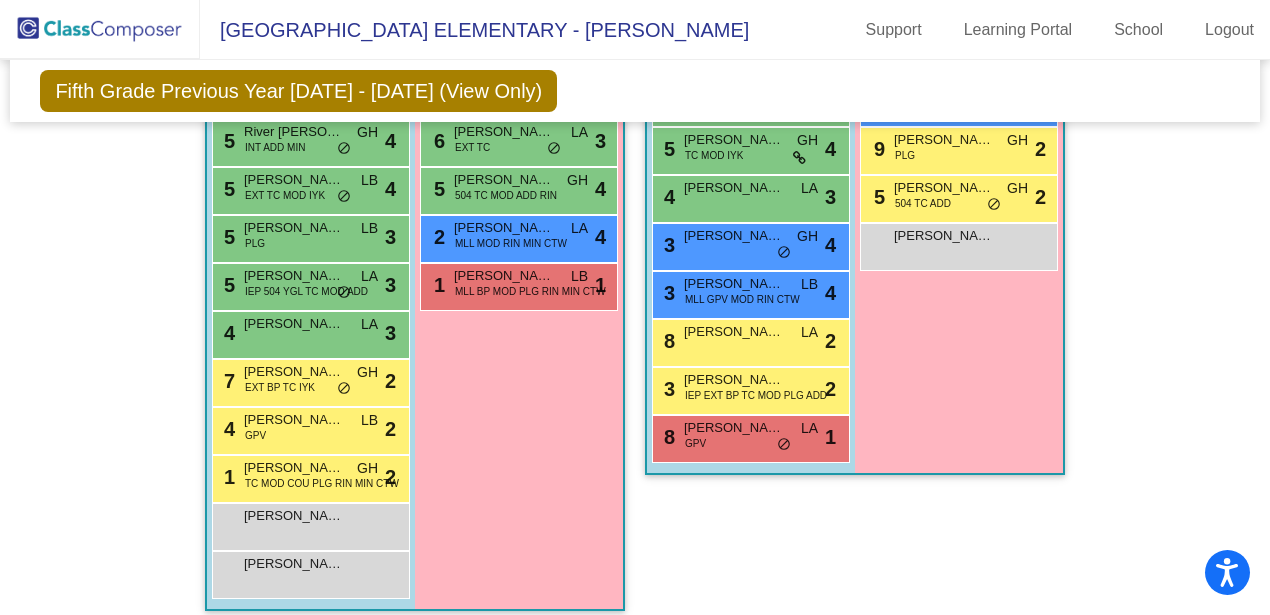 scroll, scrollTop: 1018, scrollLeft: 0, axis: vertical 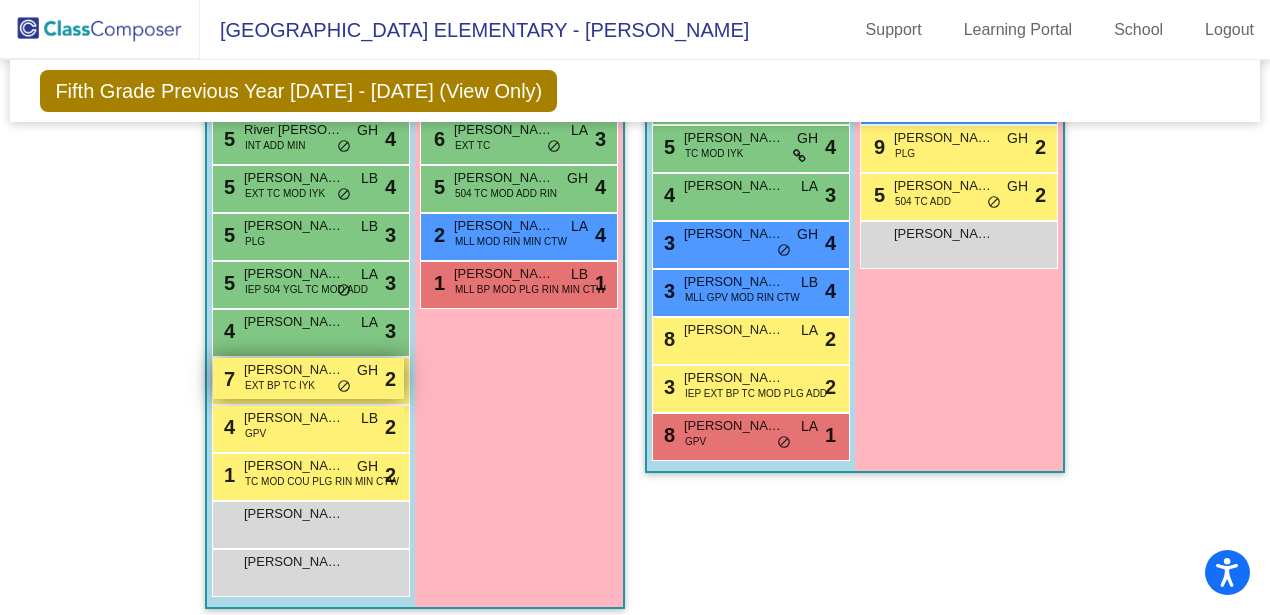 click on "do_not_disturb_alt" at bounding box center [344, 387] 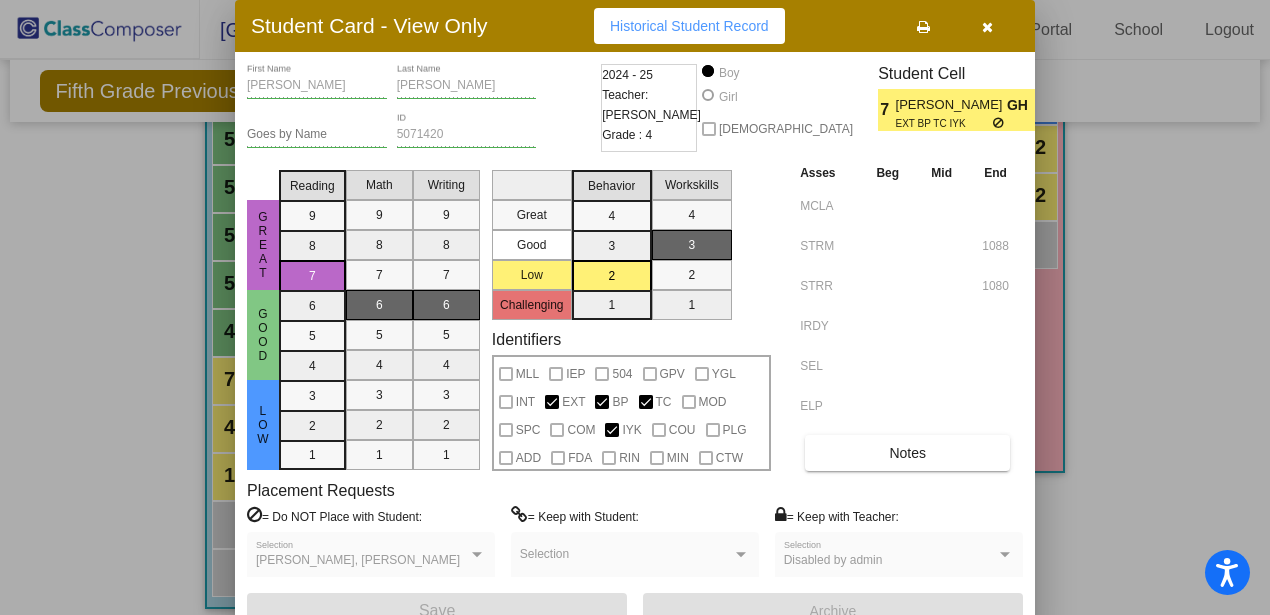 click at bounding box center [635, 307] 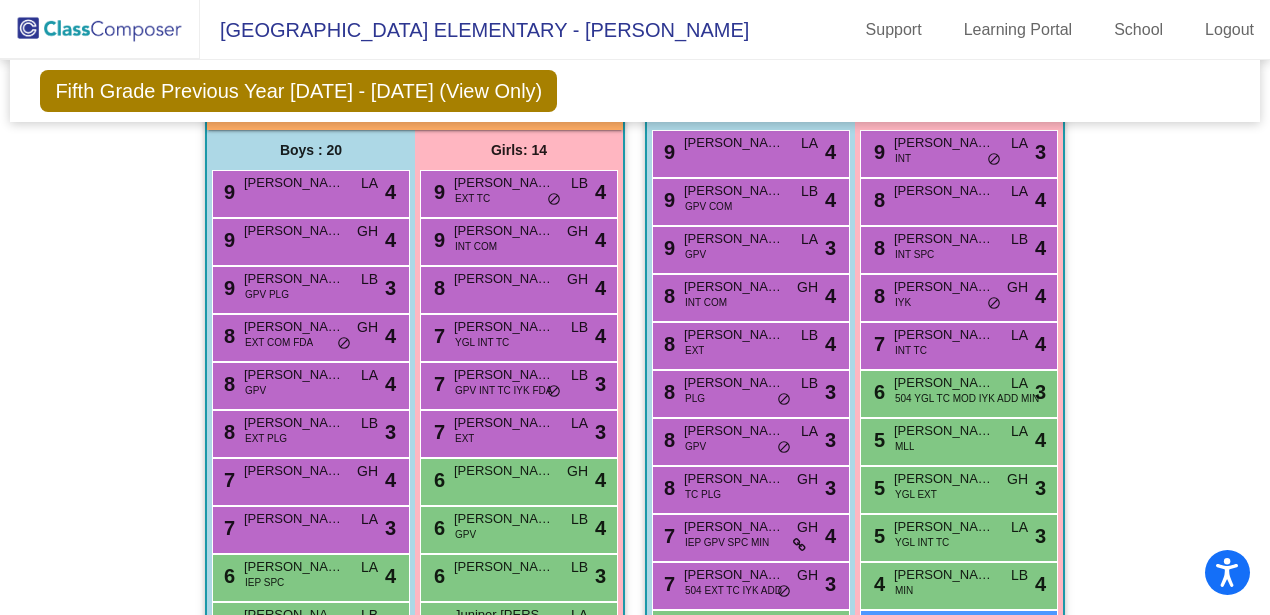 scroll, scrollTop: 483, scrollLeft: 0, axis: vertical 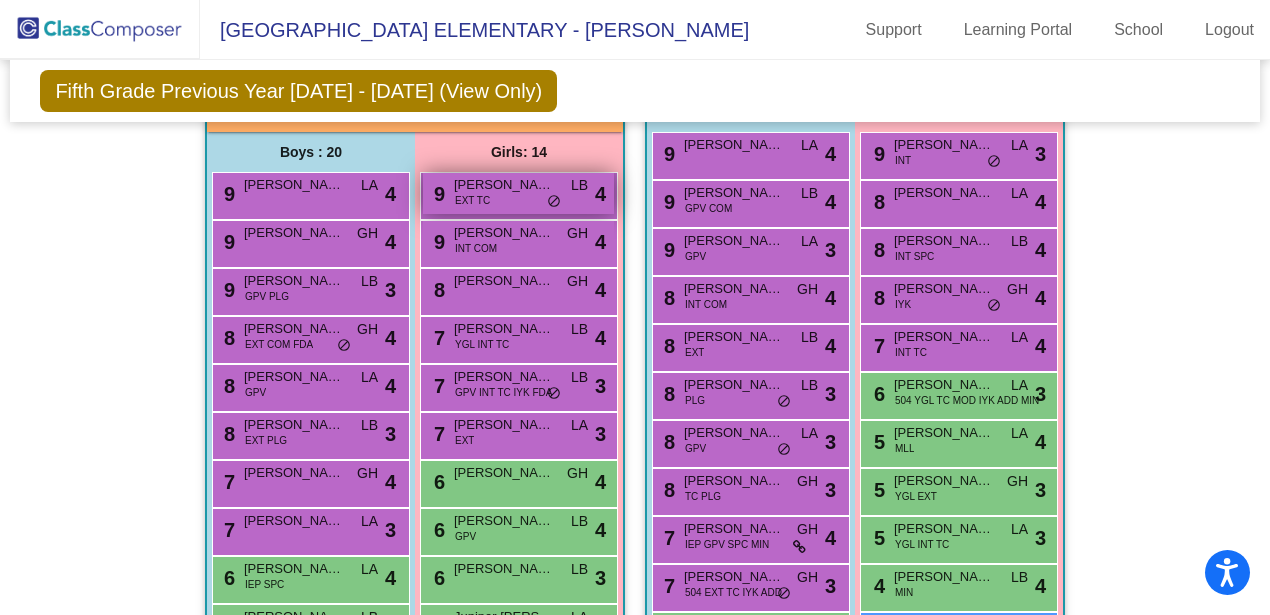 click on "do_not_disturb_alt" at bounding box center (554, 202) 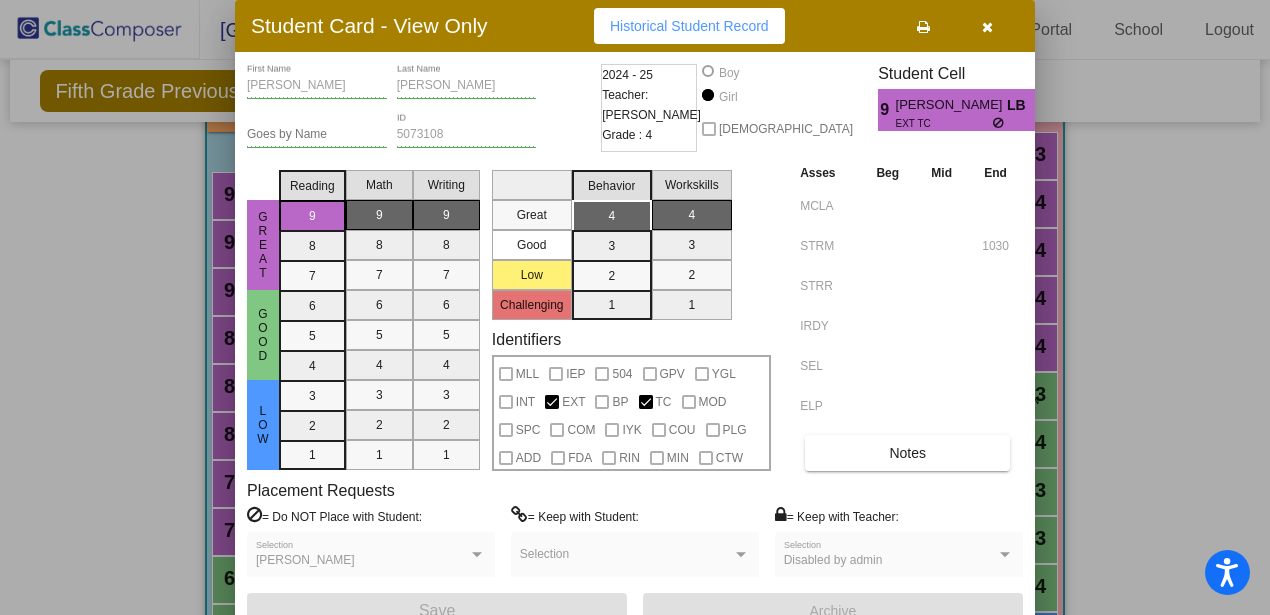 click at bounding box center (987, 27) 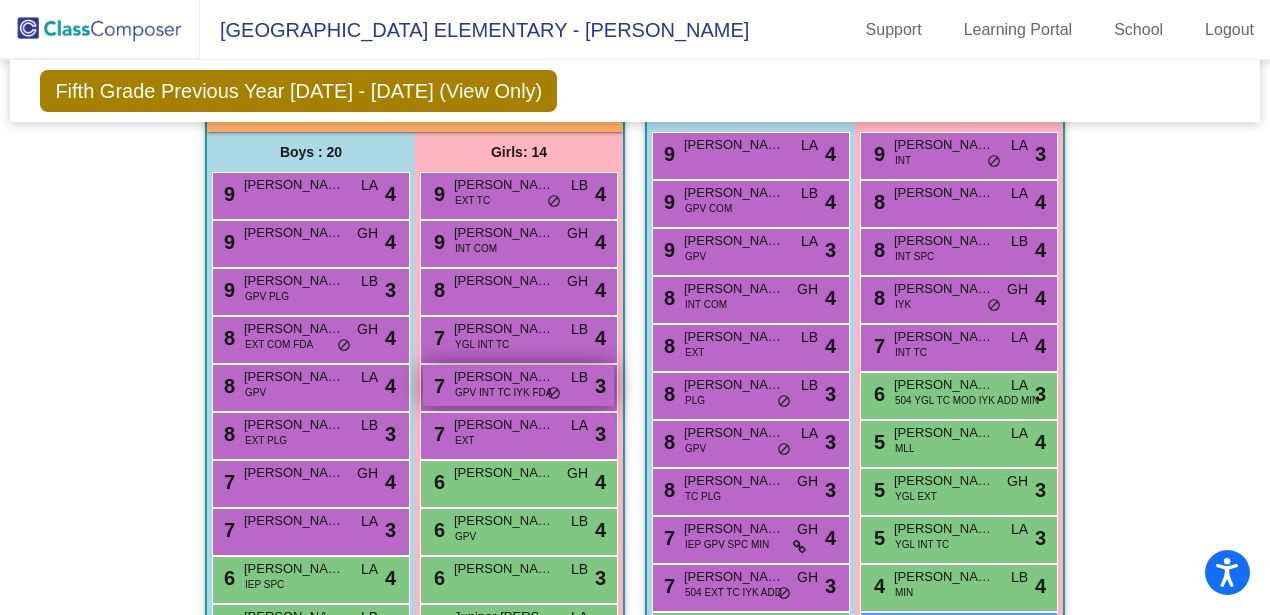 click on "do_not_disturb_alt" at bounding box center (554, 394) 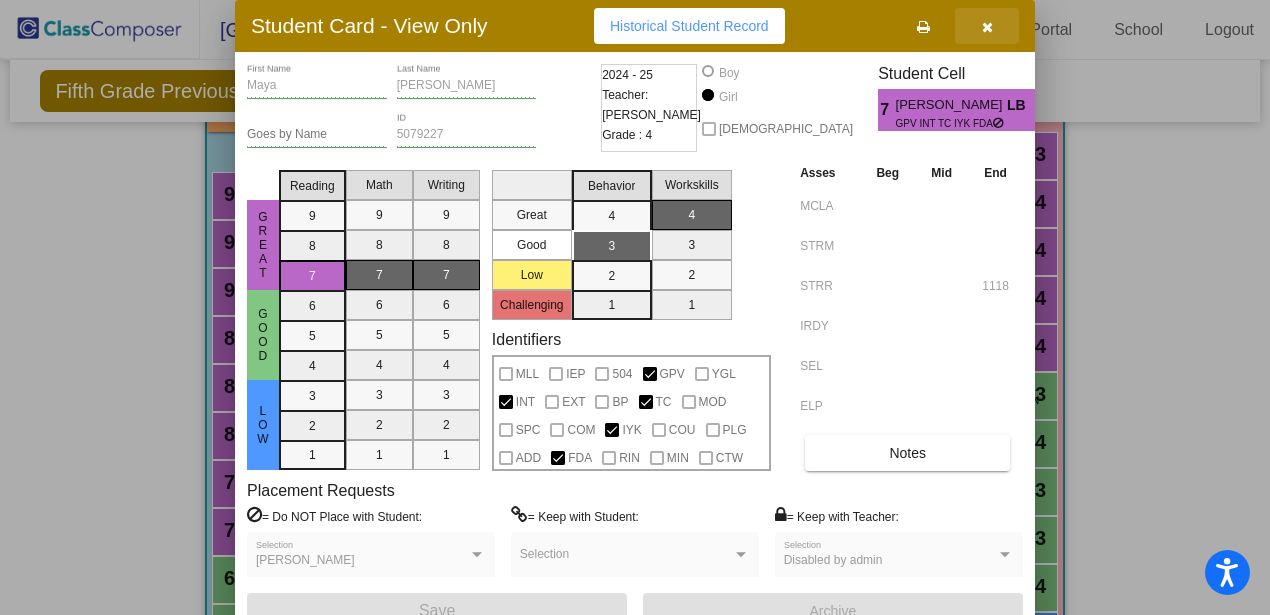 click at bounding box center [987, 27] 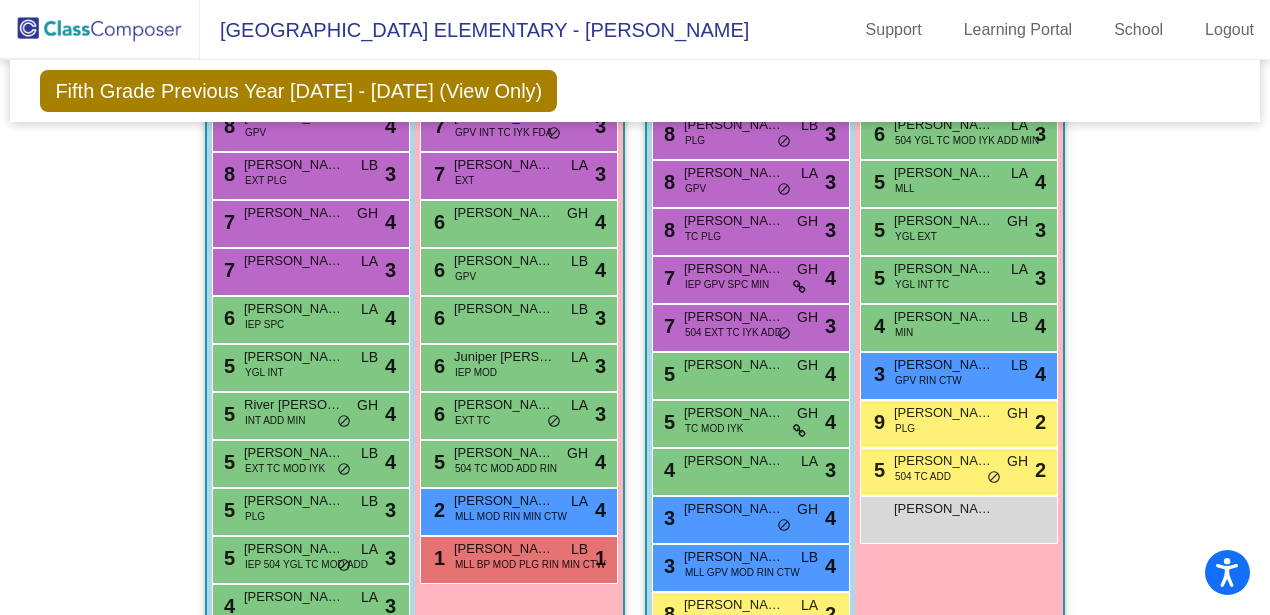 scroll, scrollTop: 647, scrollLeft: 0, axis: vertical 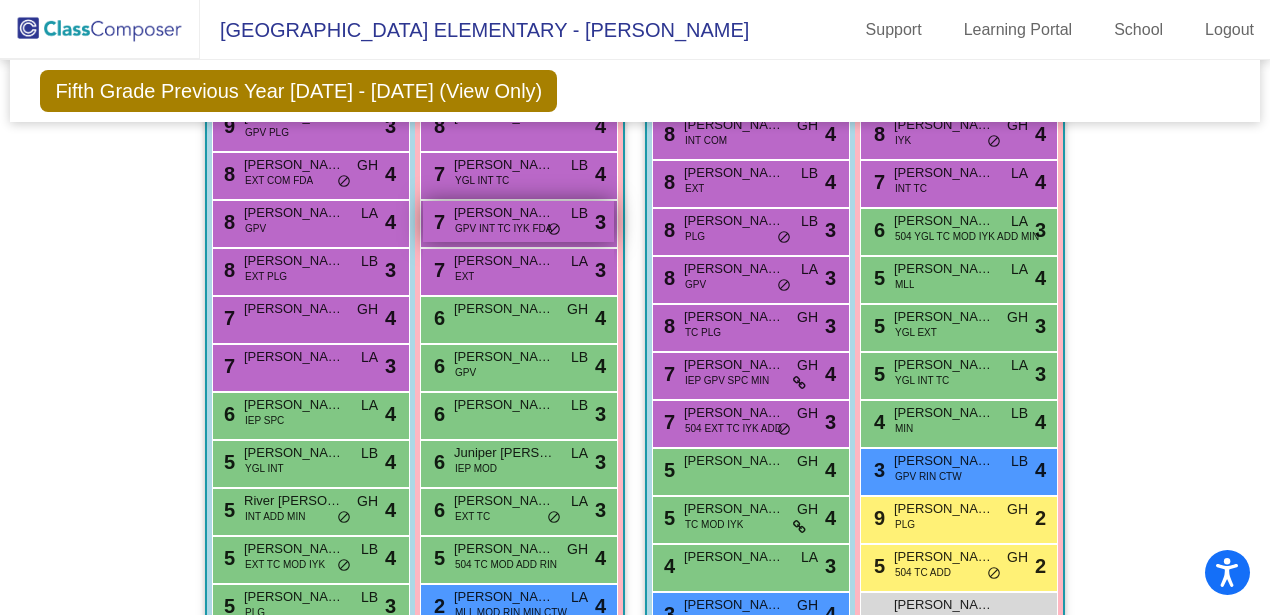click on "do_not_disturb_alt" at bounding box center (554, 230) 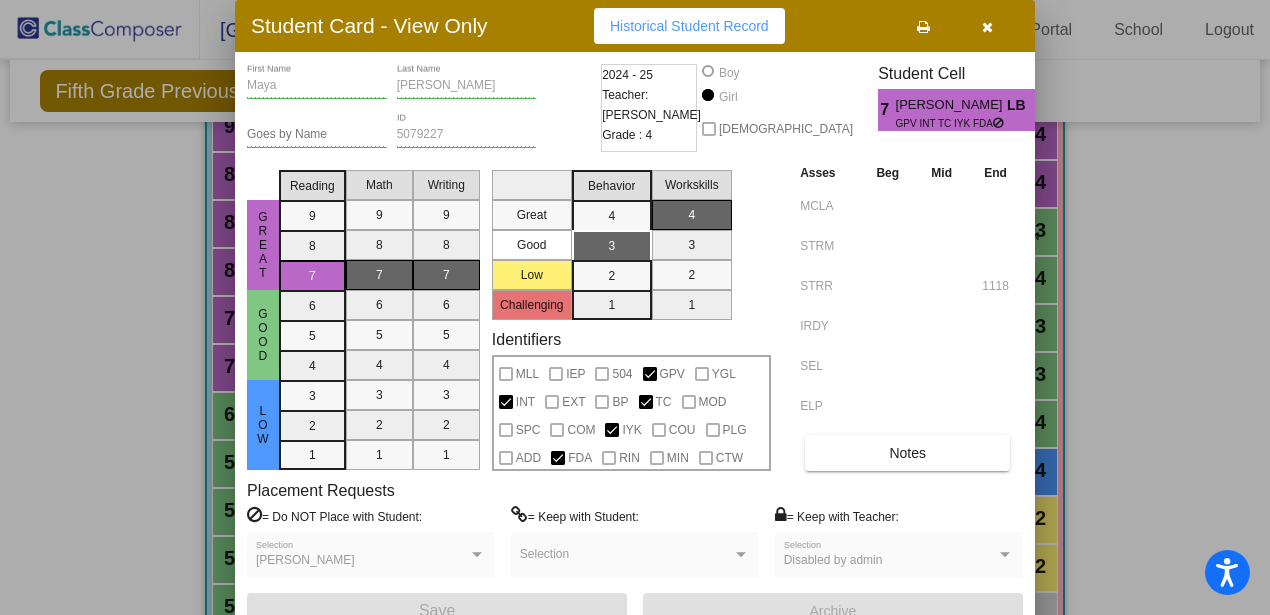 click at bounding box center (987, 27) 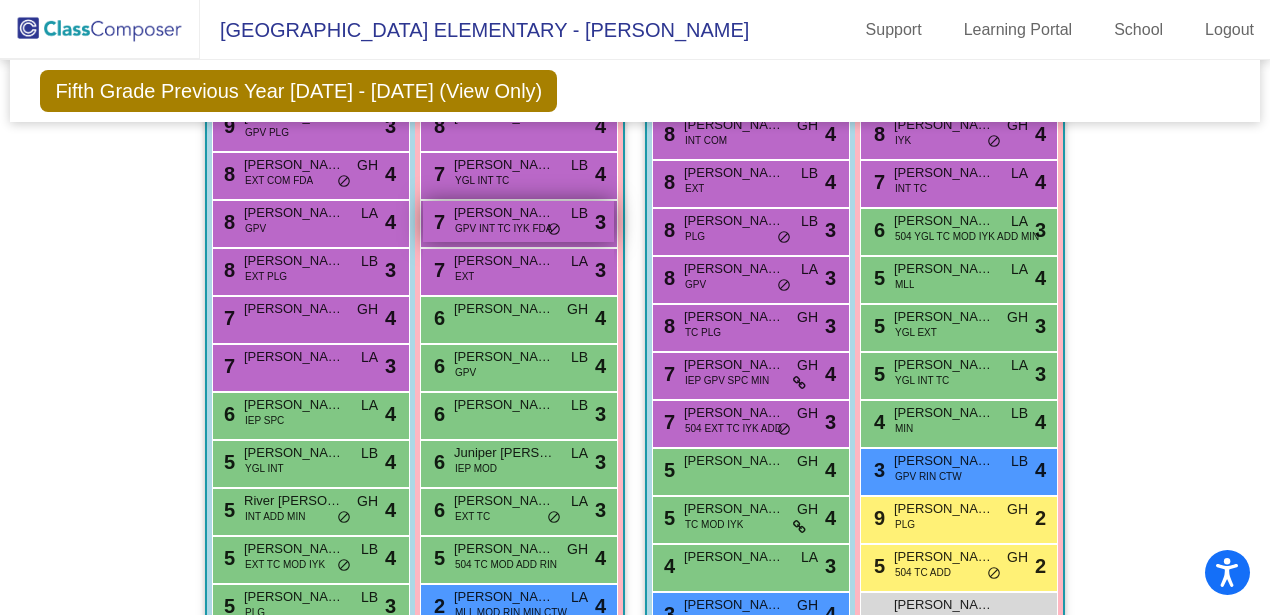 scroll, scrollTop: 524, scrollLeft: 0, axis: vertical 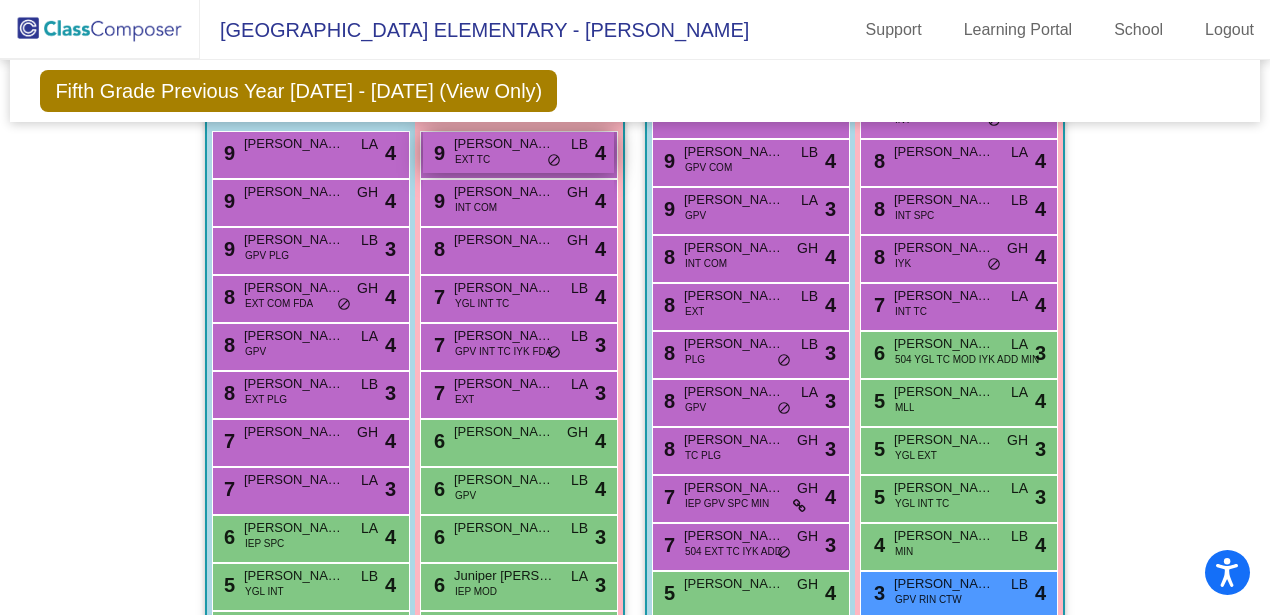 click on "do_not_disturb_alt" at bounding box center [554, 161] 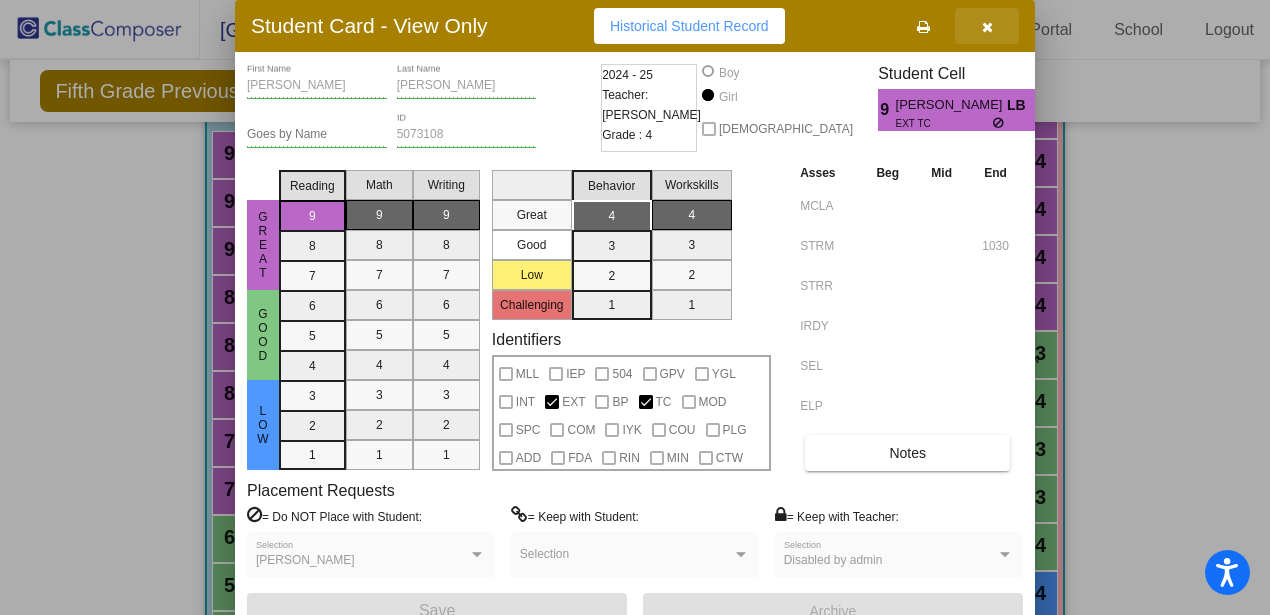 click at bounding box center [987, 27] 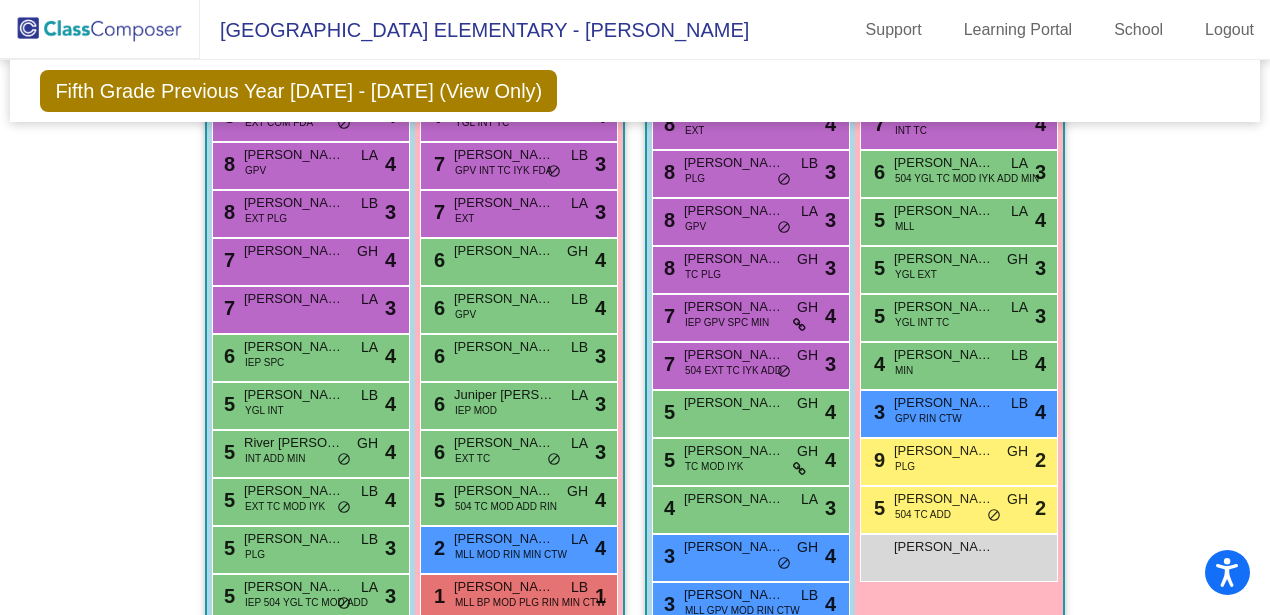scroll, scrollTop: 711, scrollLeft: 0, axis: vertical 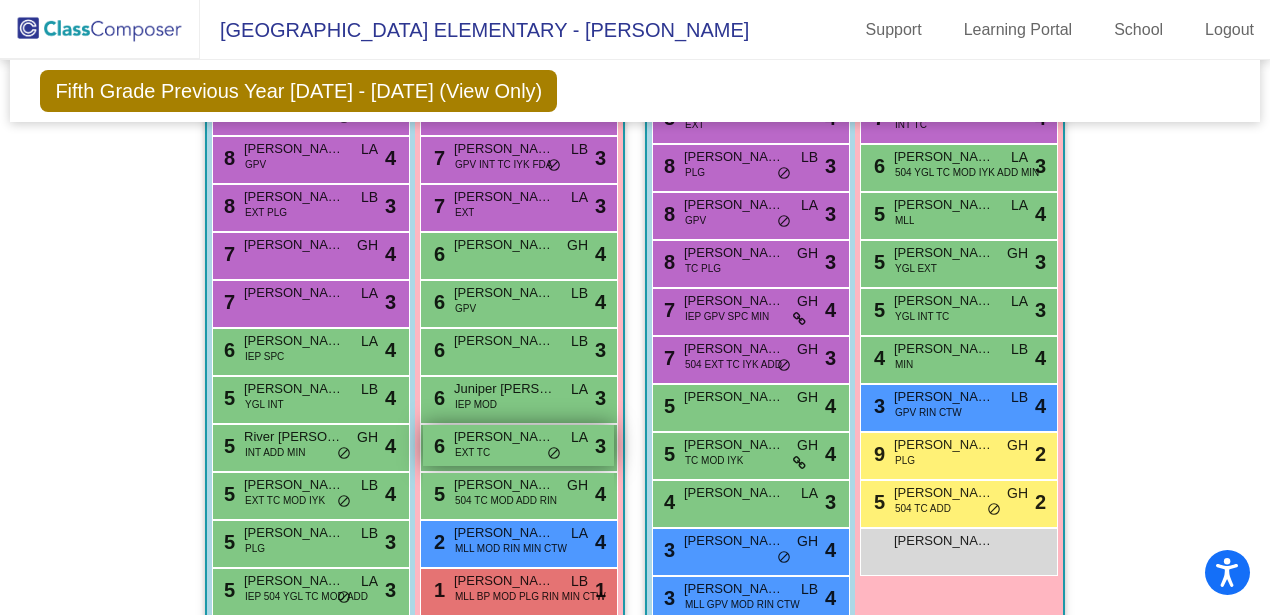 click on "do_not_disturb_alt" at bounding box center [554, 454] 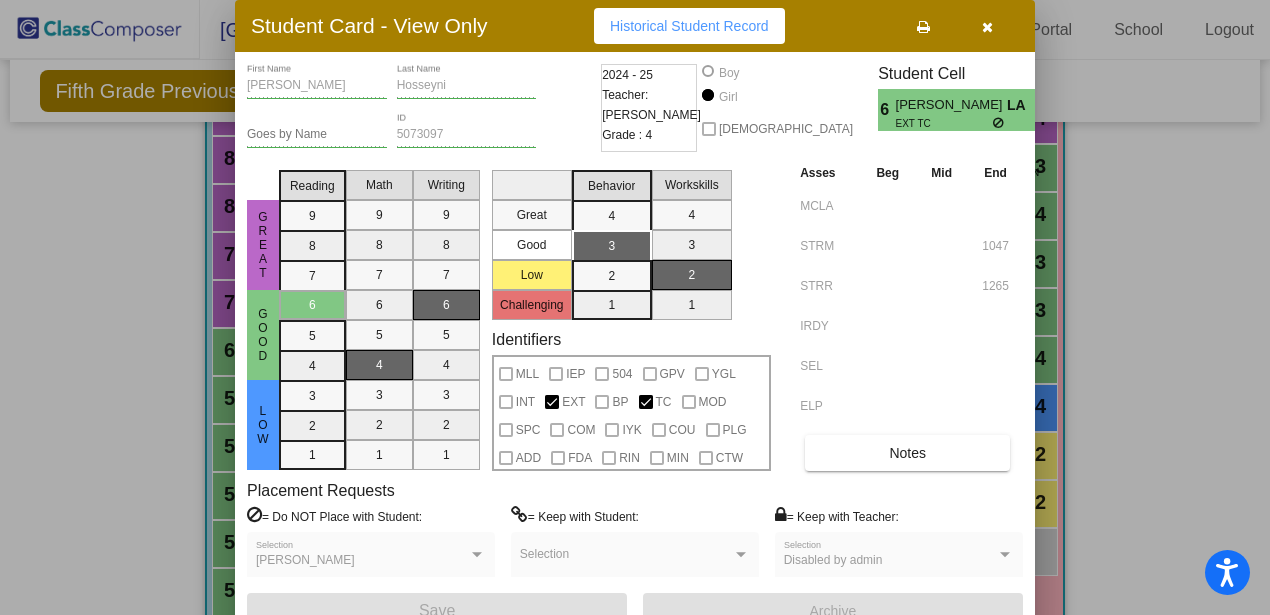 click at bounding box center [987, 27] 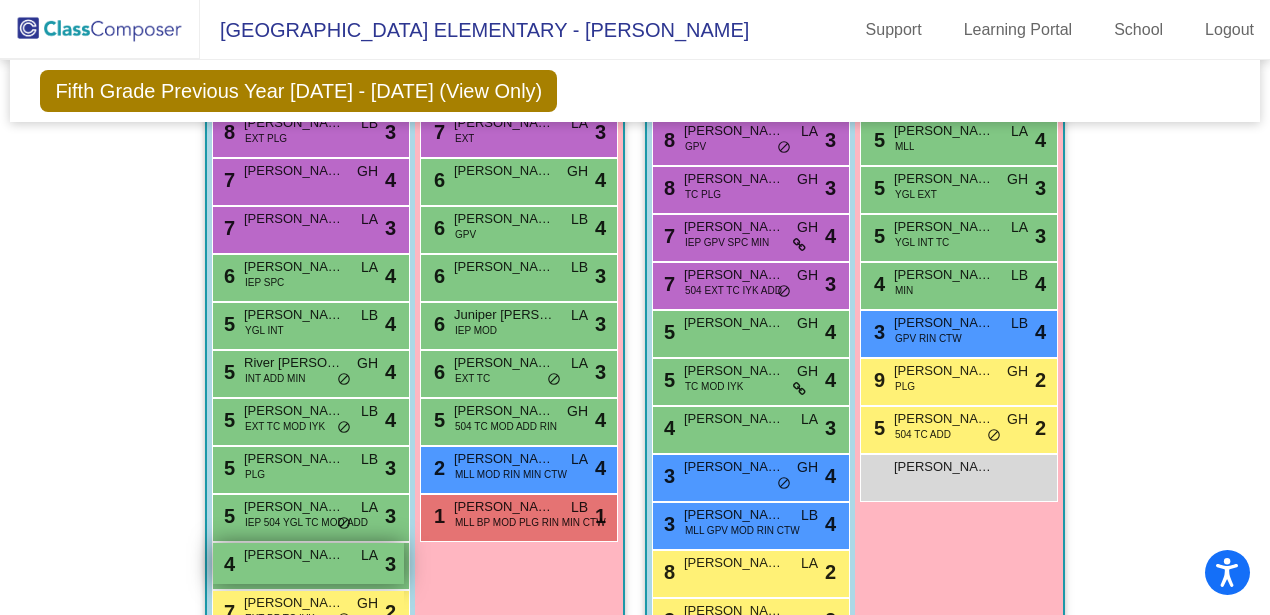 scroll, scrollTop: 787, scrollLeft: 0, axis: vertical 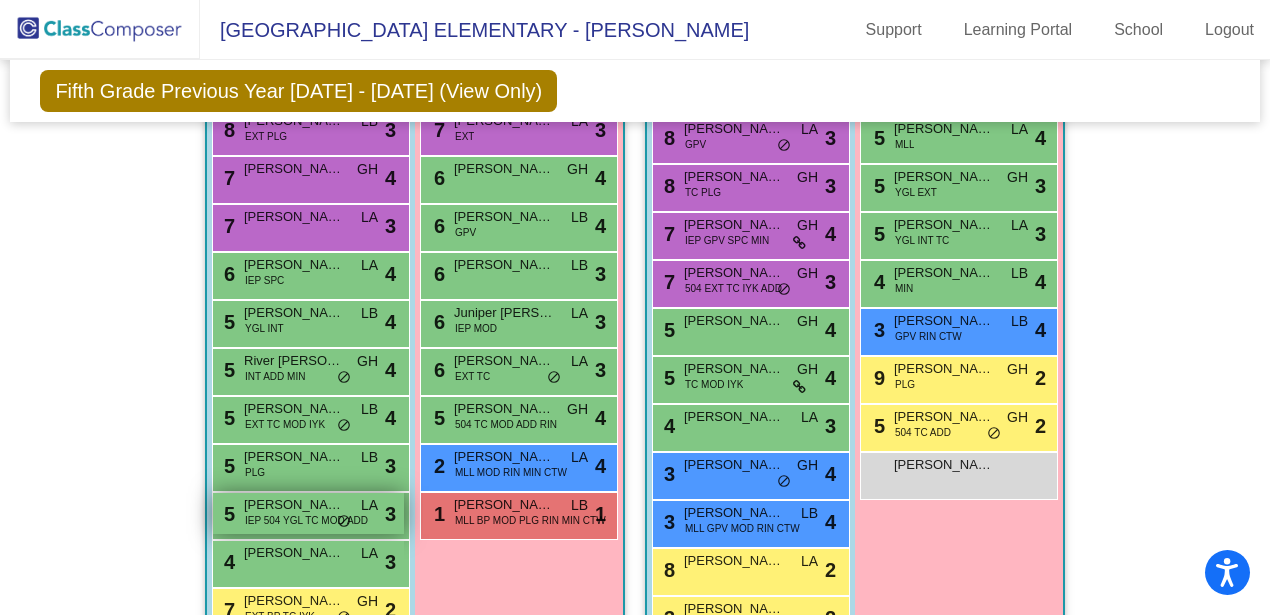 click on "do_not_disturb_alt" at bounding box center (344, 522) 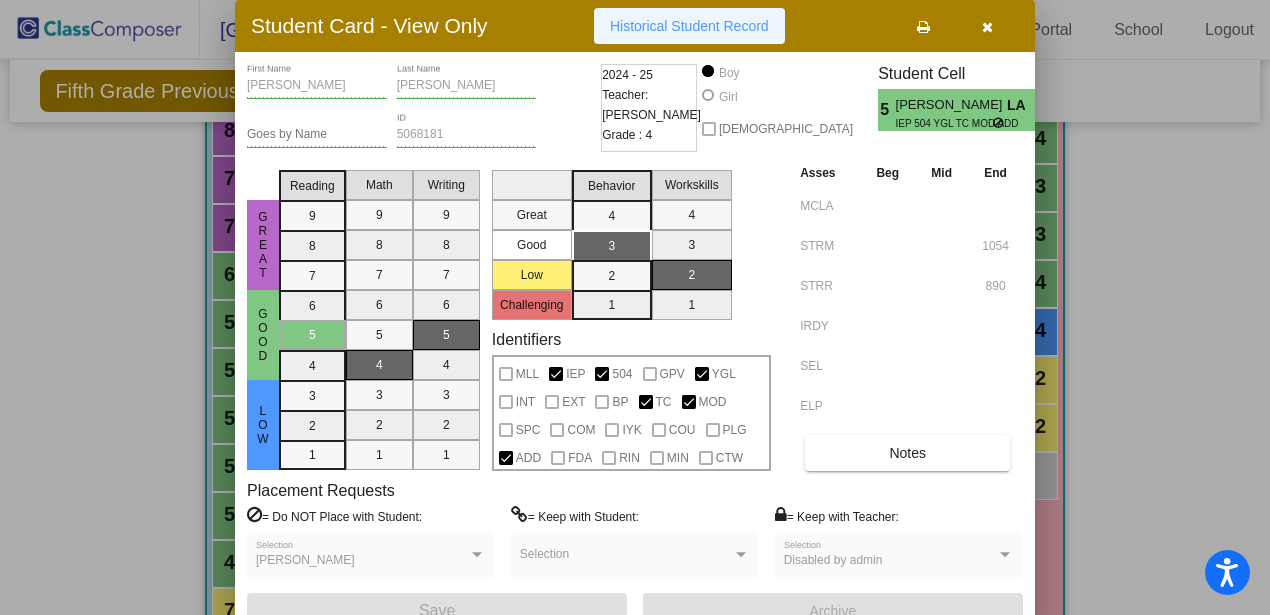 click on "Historical Student Record" at bounding box center [689, 26] 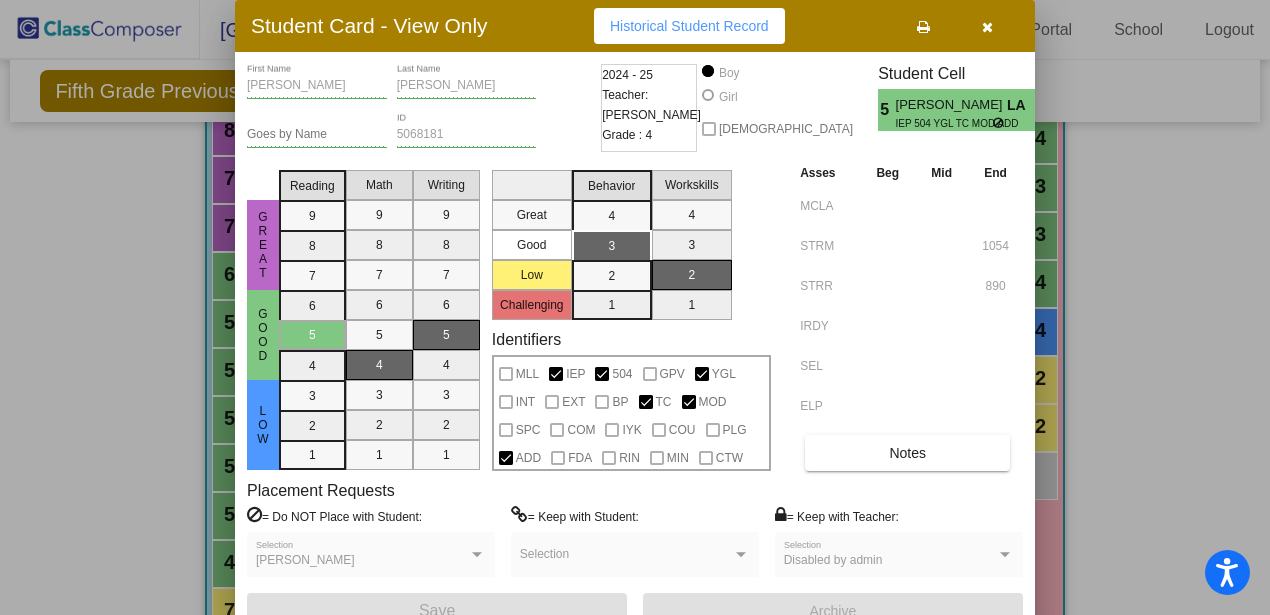 click at bounding box center (635, 307) 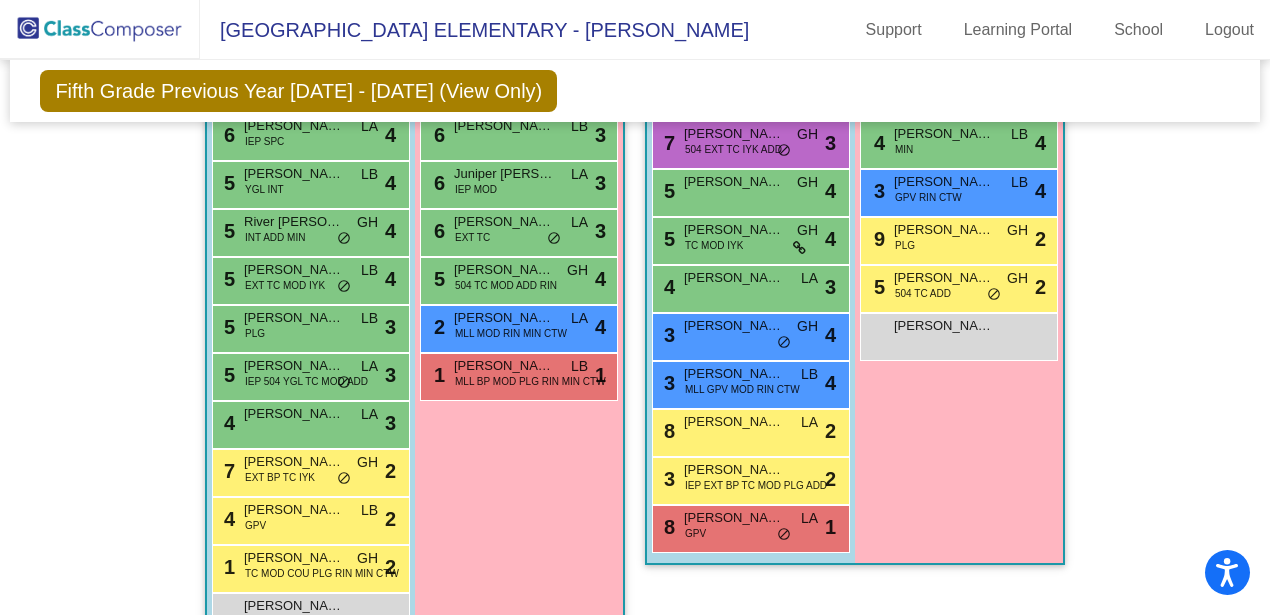 scroll, scrollTop: 929, scrollLeft: 0, axis: vertical 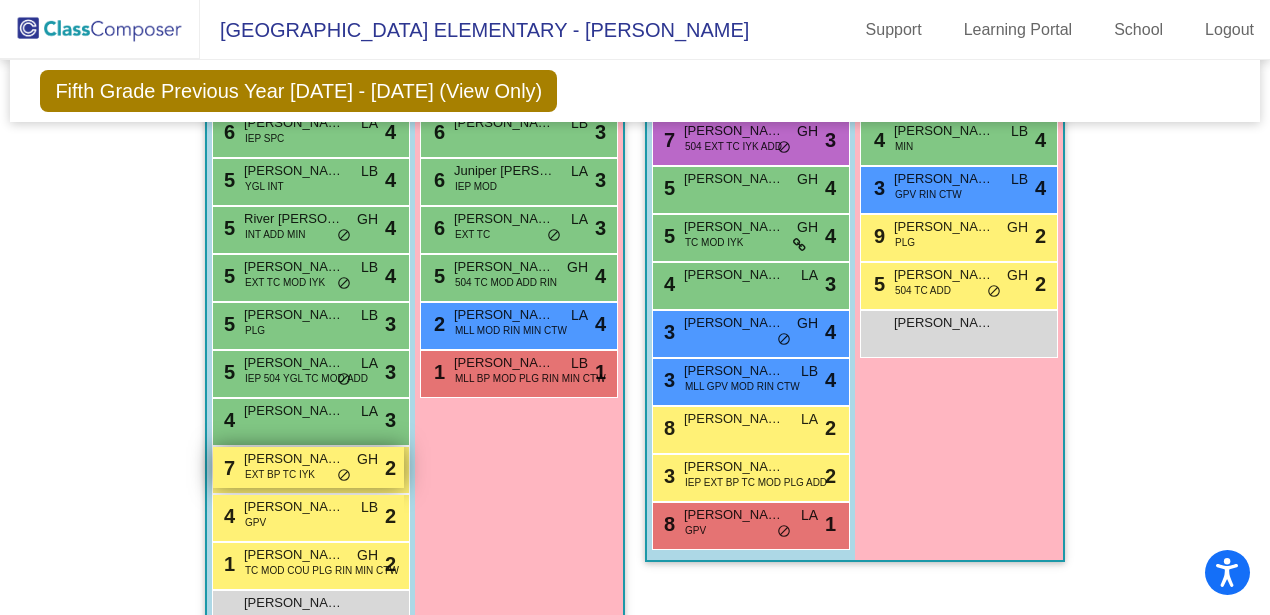 click on "do_not_disturb_alt" at bounding box center (344, 476) 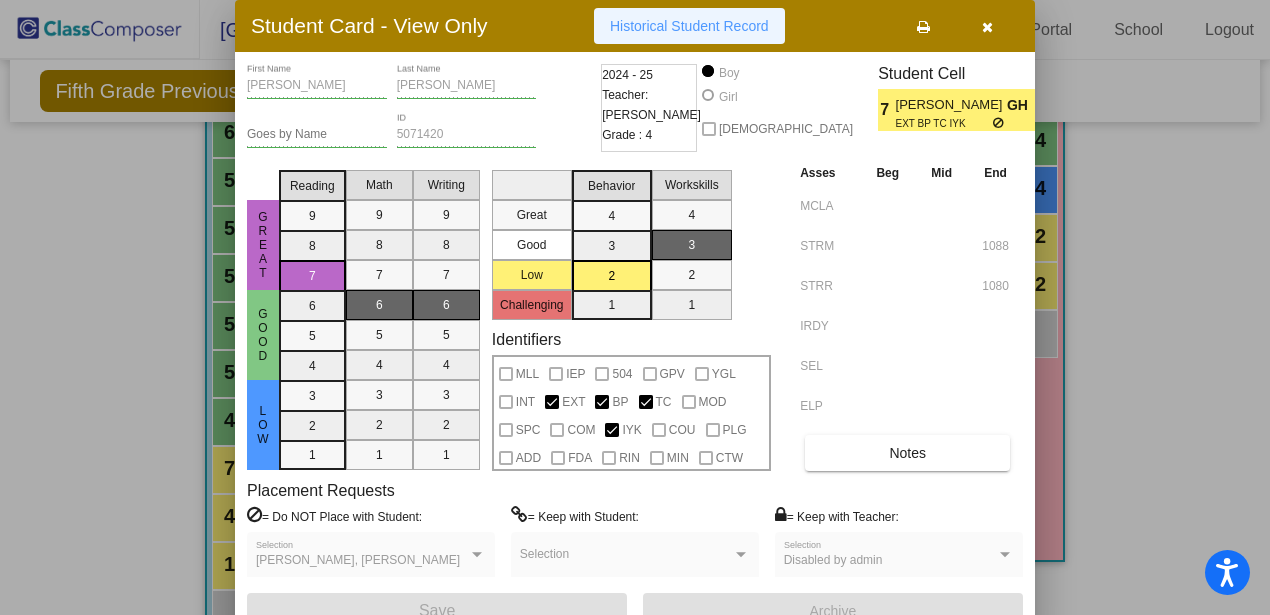 click on "Historical Student Record" at bounding box center (689, 26) 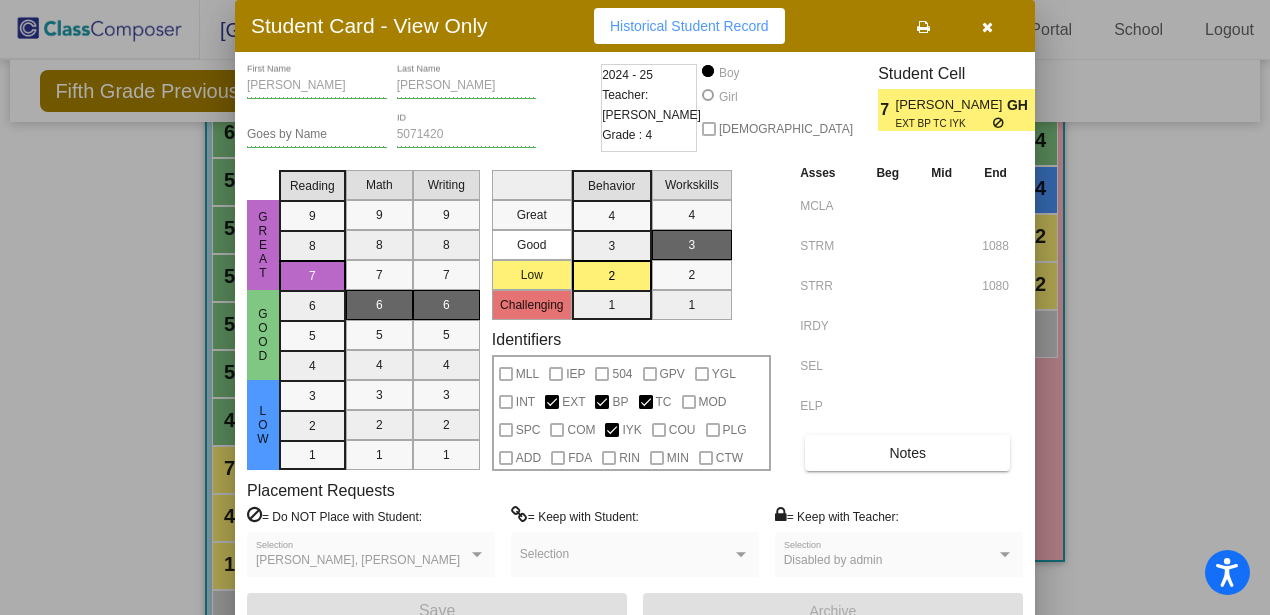 click at bounding box center (635, 307) 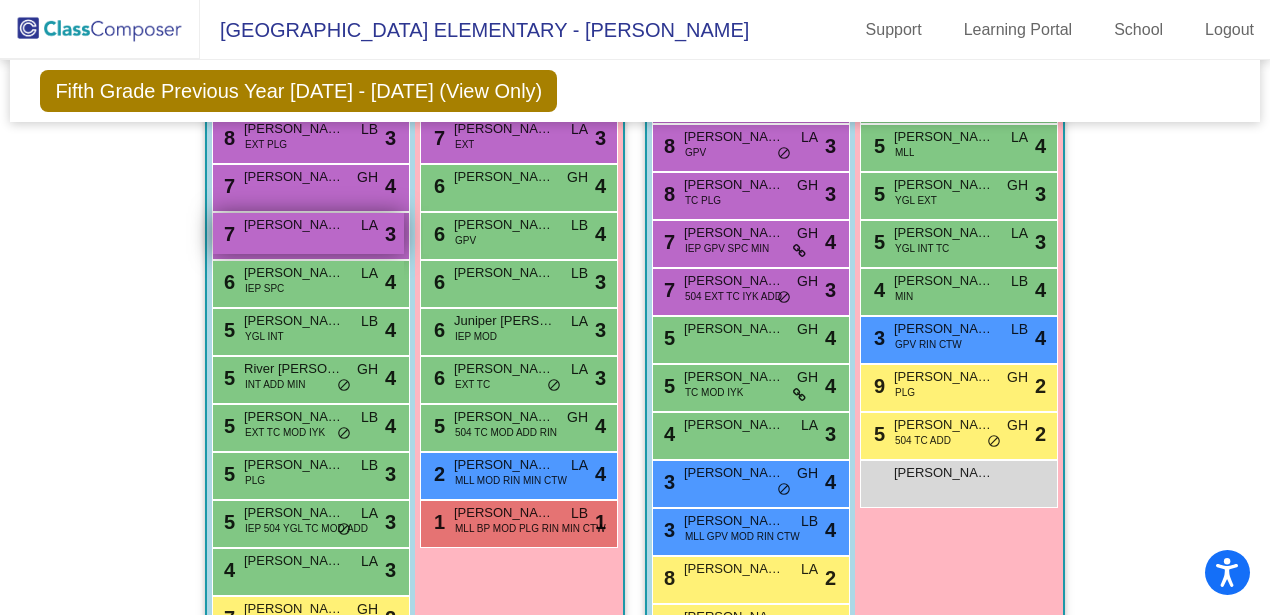 scroll, scrollTop: 780, scrollLeft: 0, axis: vertical 